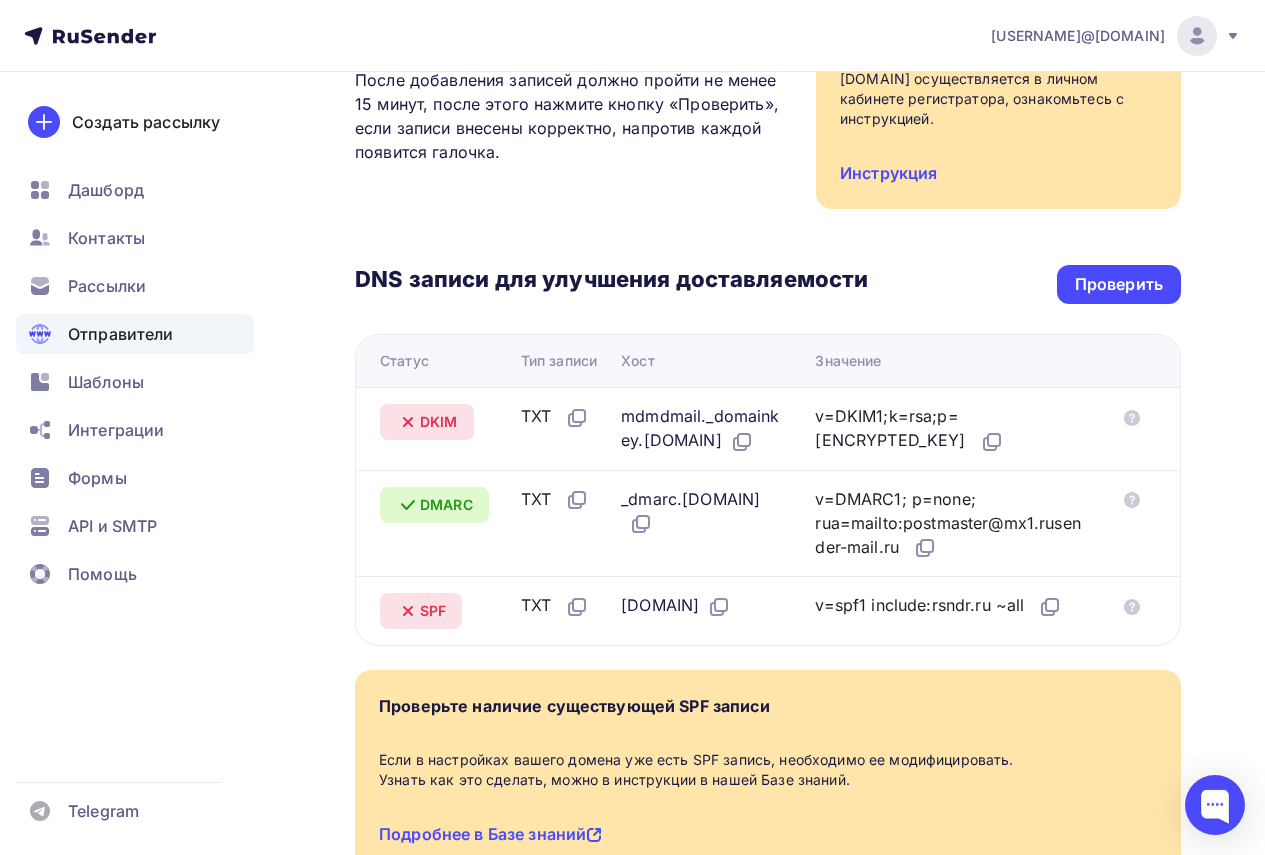 scroll, scrollTop: 300, scrollLeft: 0, axis: vertical 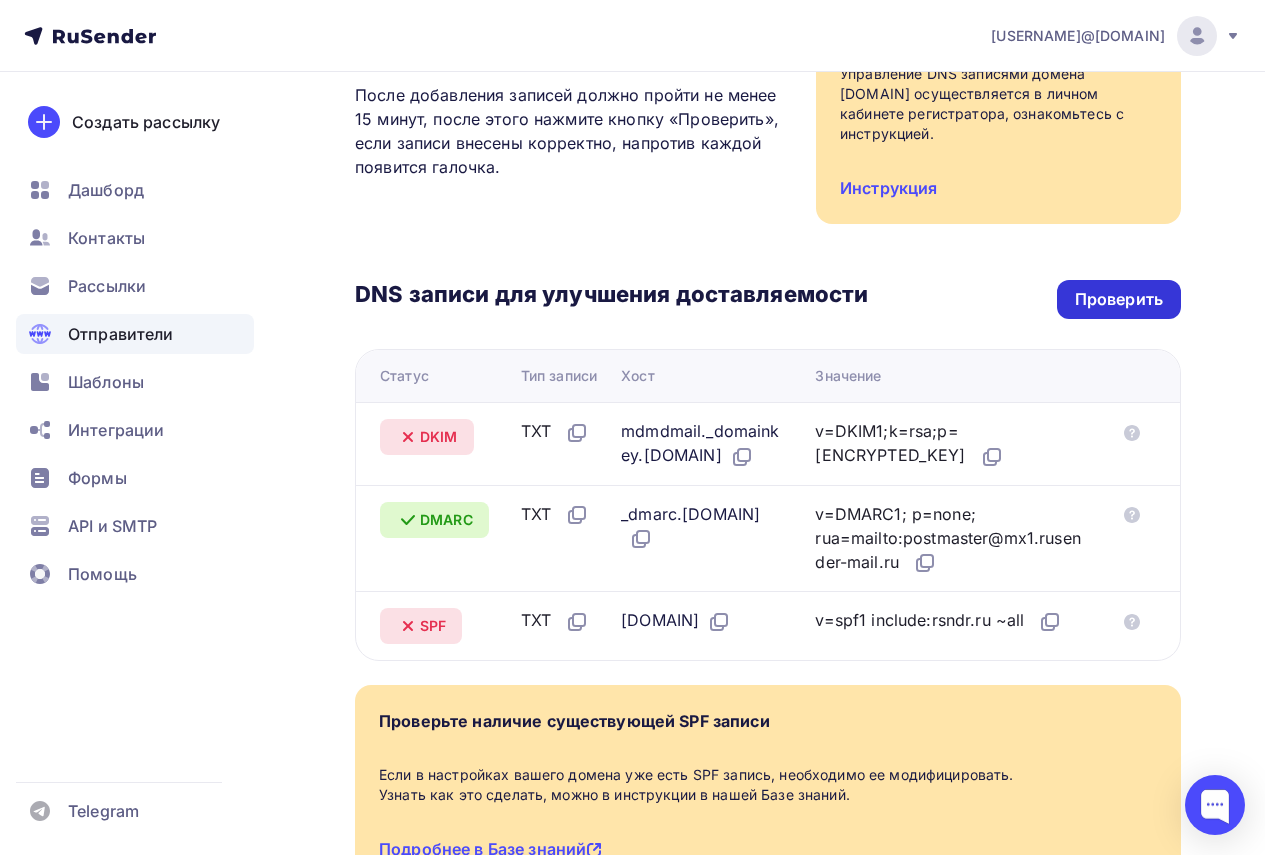 click on "Проверить" at bounding box center [1119, 299] 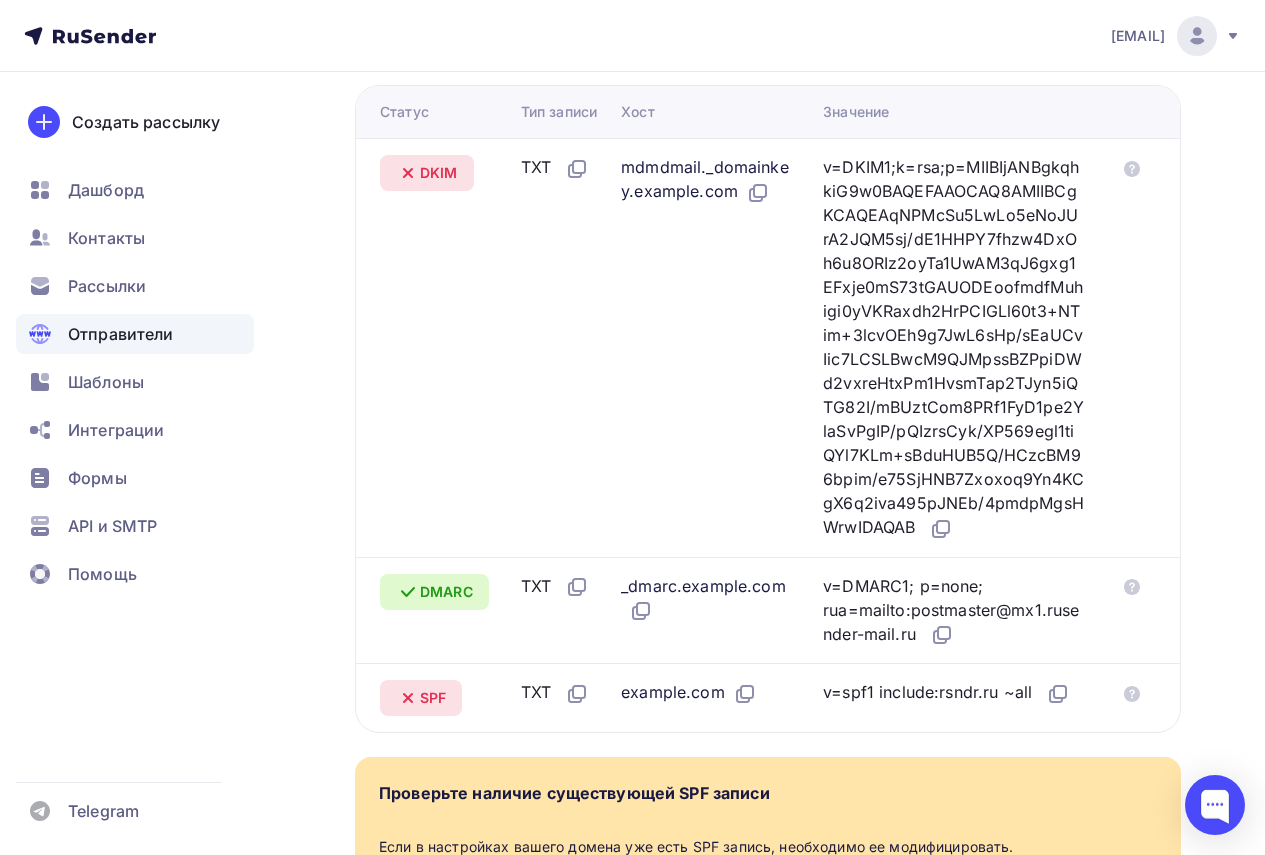 scroll, scrollTop: 600, scrollLeft: 0, axis: vertical 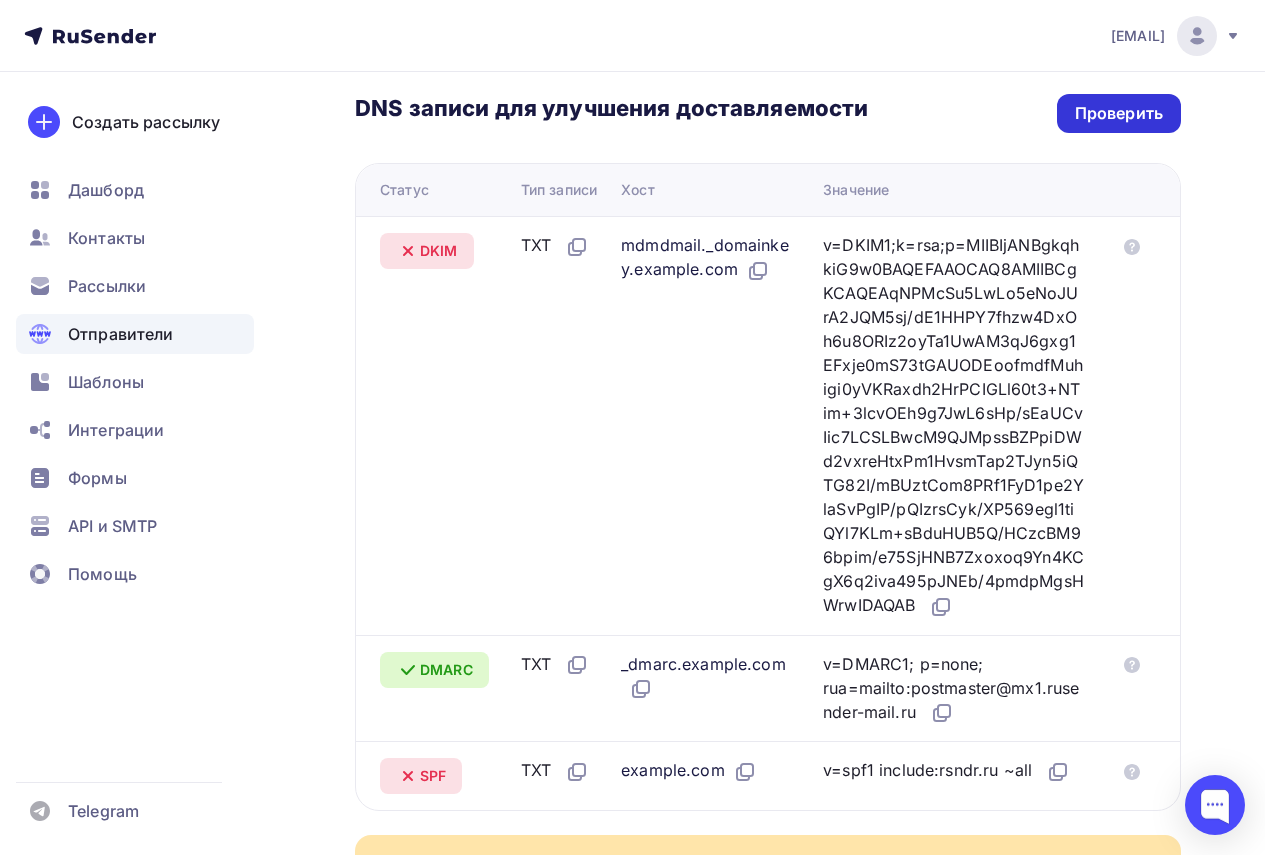 click on "Проверить" at bounding box center [1119, 113] 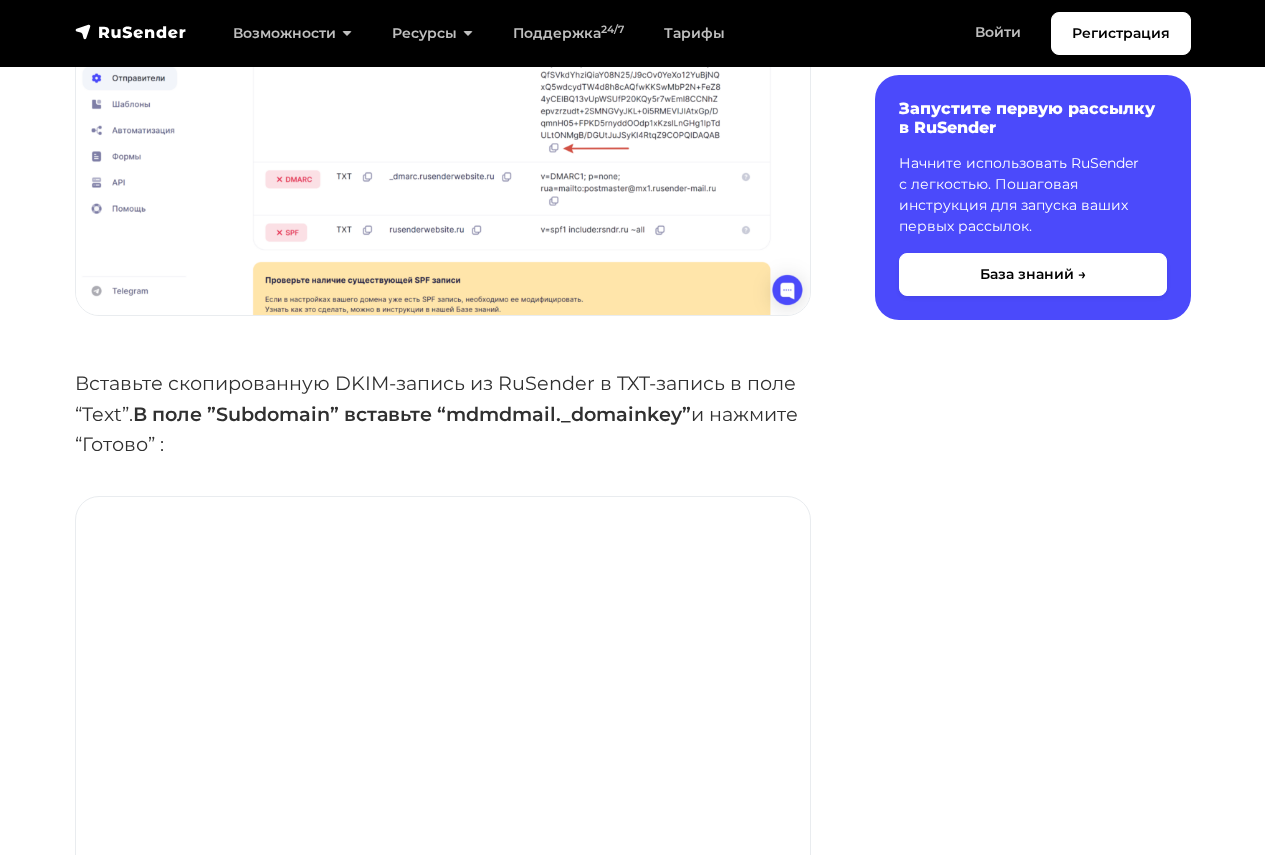 scroll, scrollTop: 5700, scrollLeft: 0, axis: vertical 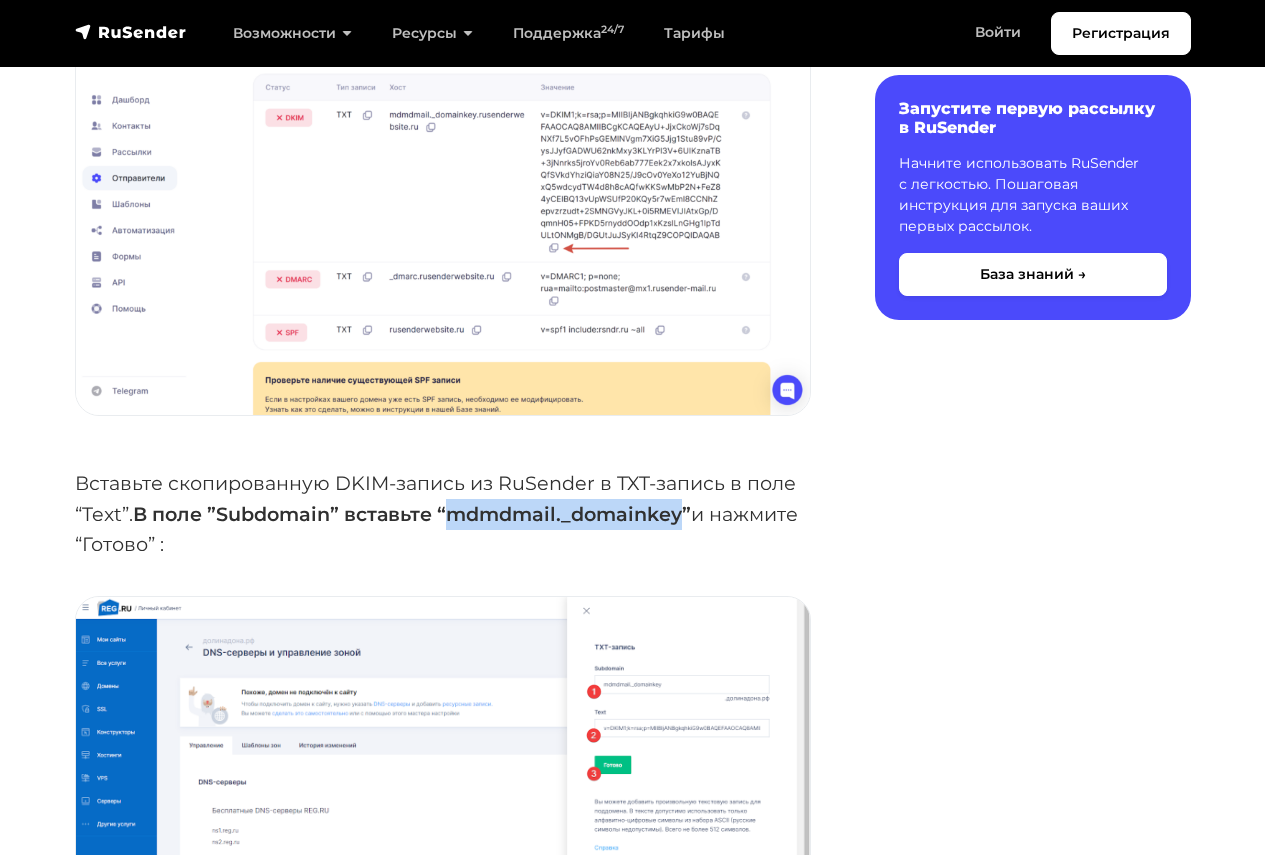 drag, startPoint x: 453, startPoint y: 513, endPoint x: 685, endPoint y: 519, distance: 232.07758 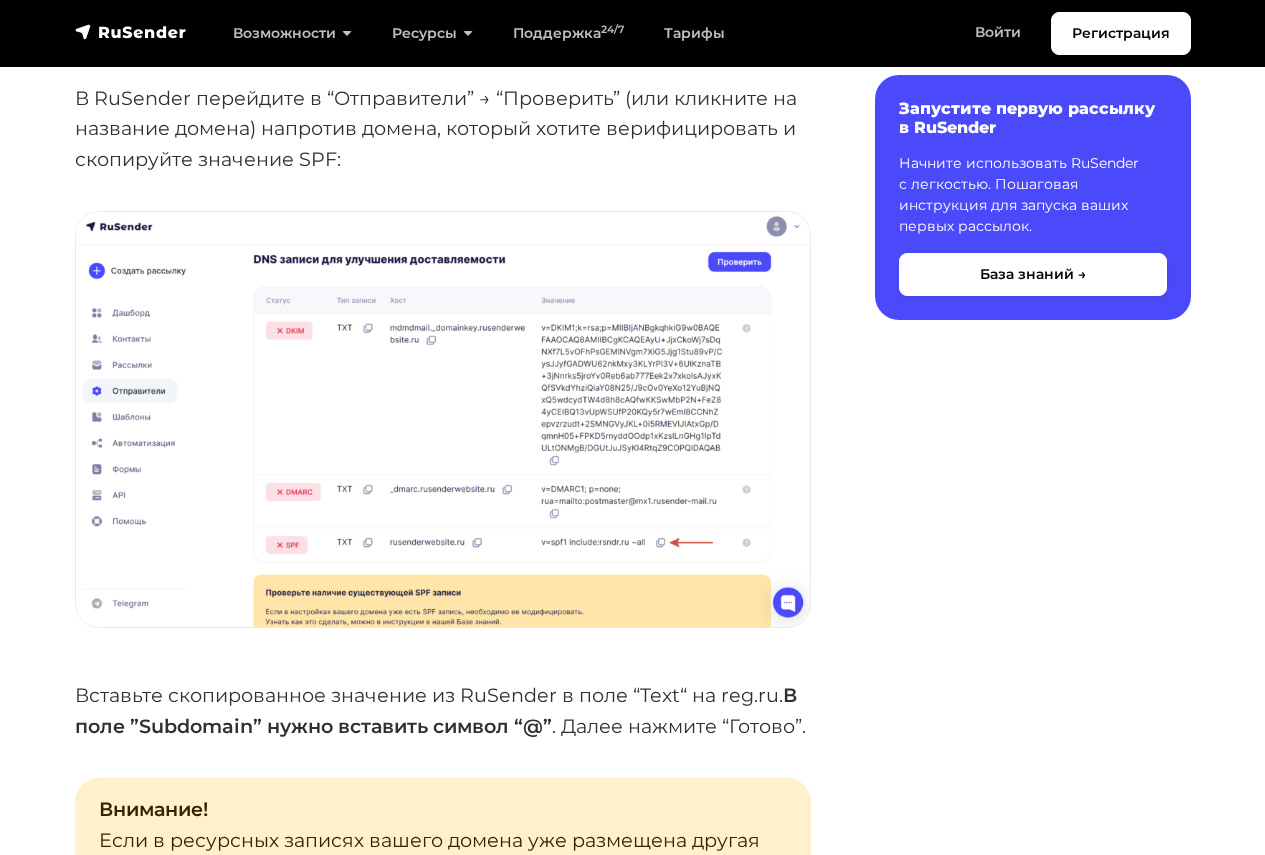 scroll, scrollTop: 3000, scrollLeft: 0, axis: vertical 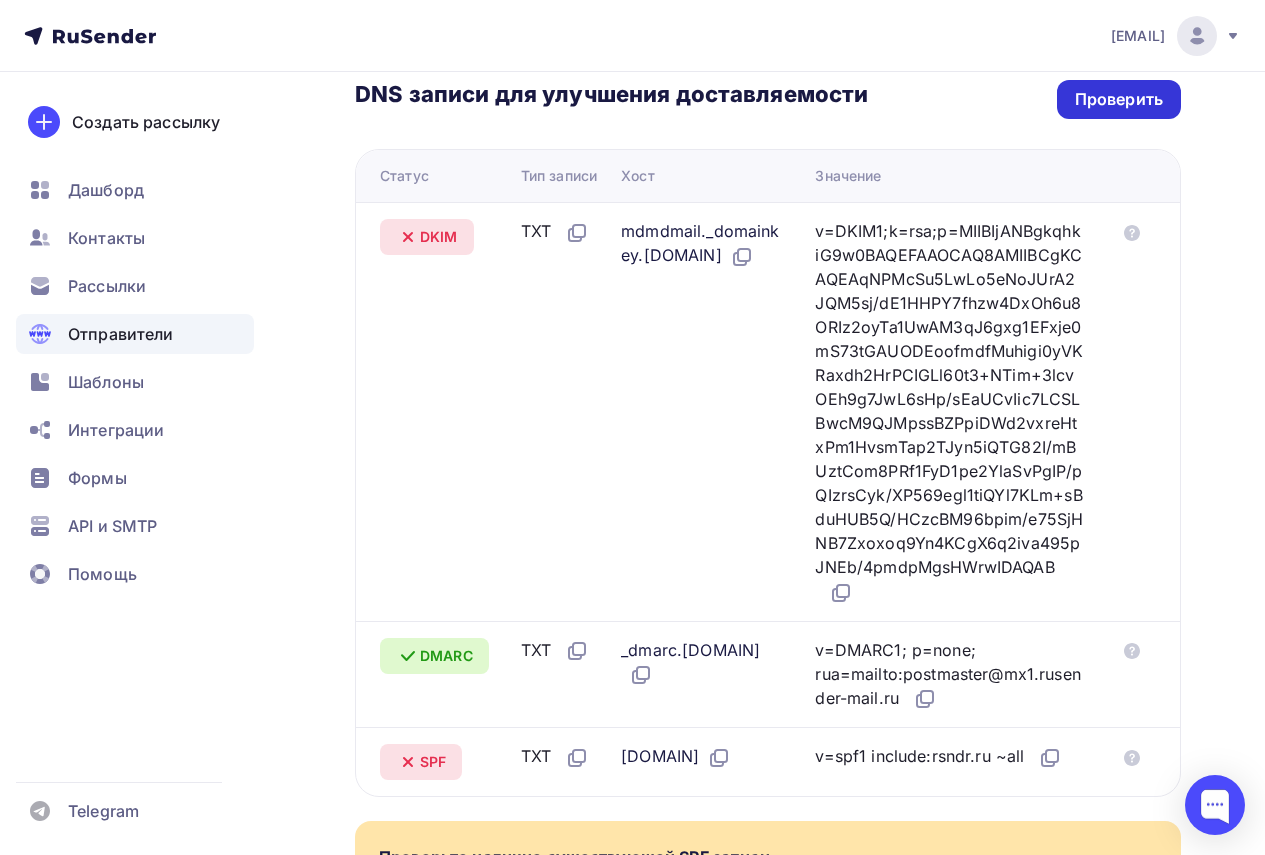 click on "Проверить" at bounding box center (1119, 99) 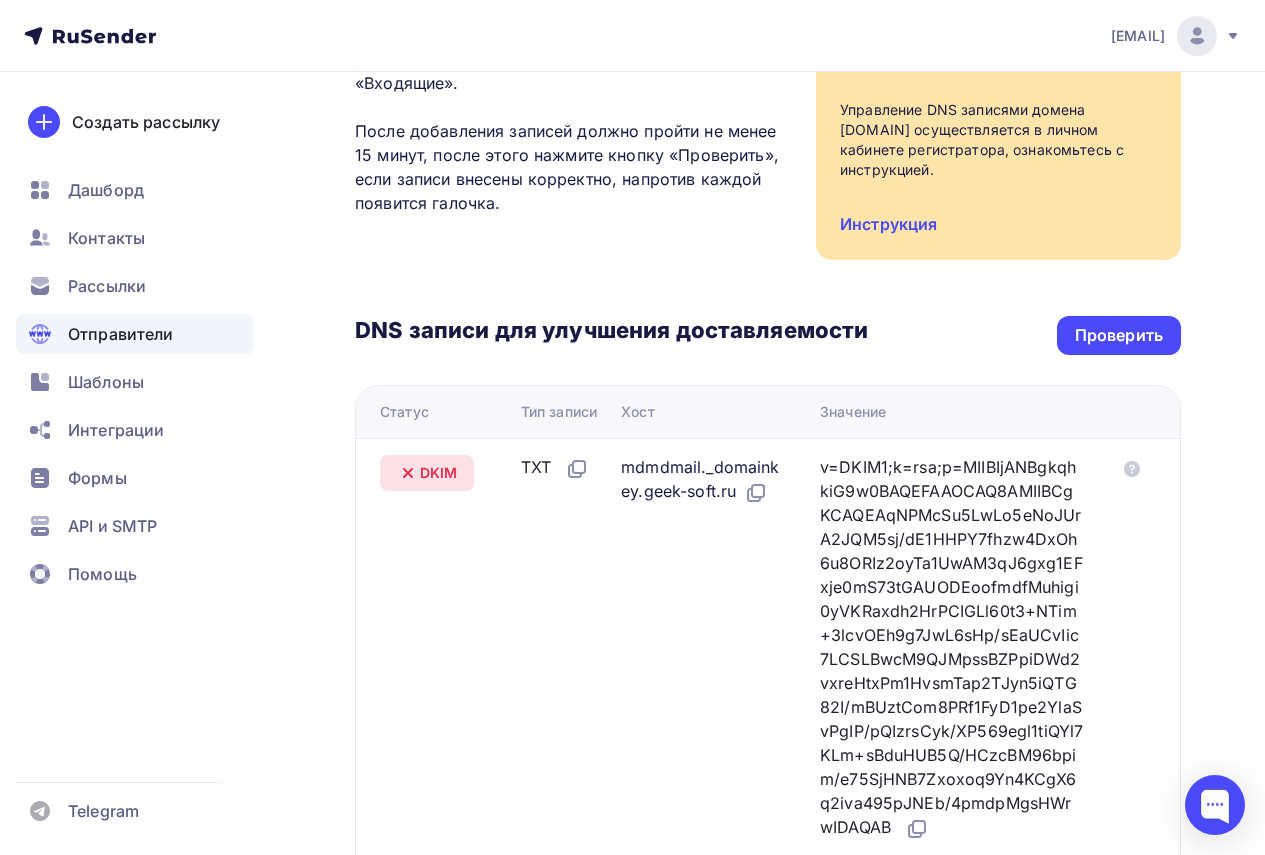 scroll, scrollTop: 300, scrollLeft: 0, axis: vertical 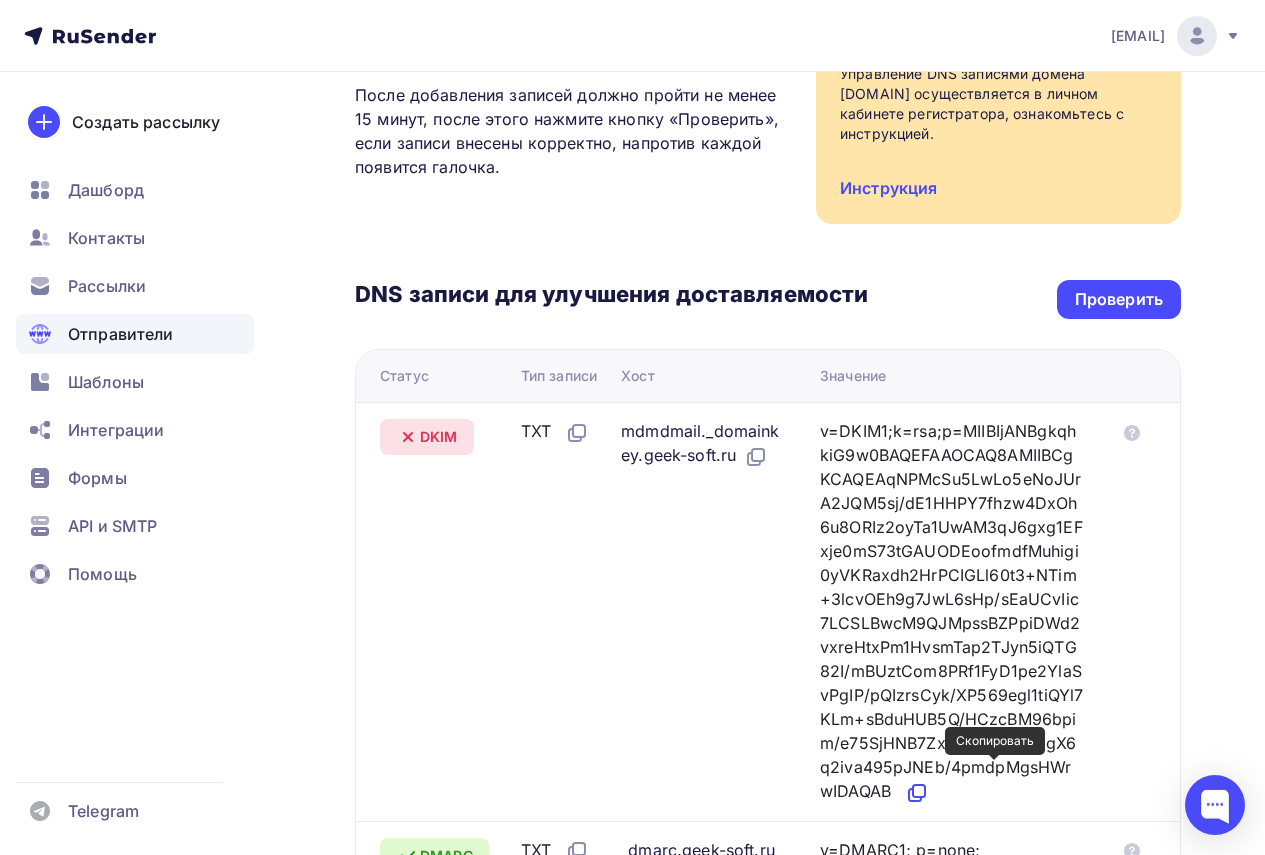 click 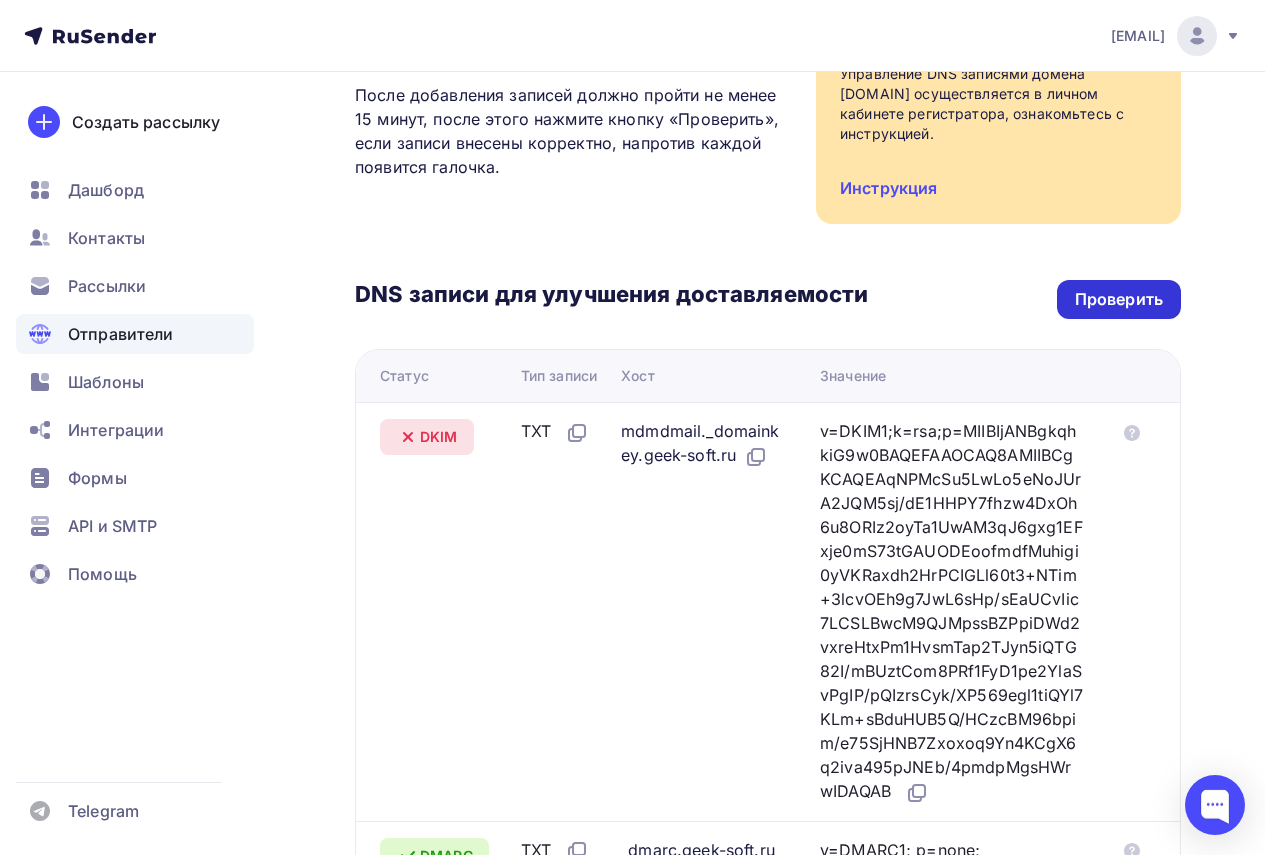 click on "Проверить" at bounding box center (1119, 299) 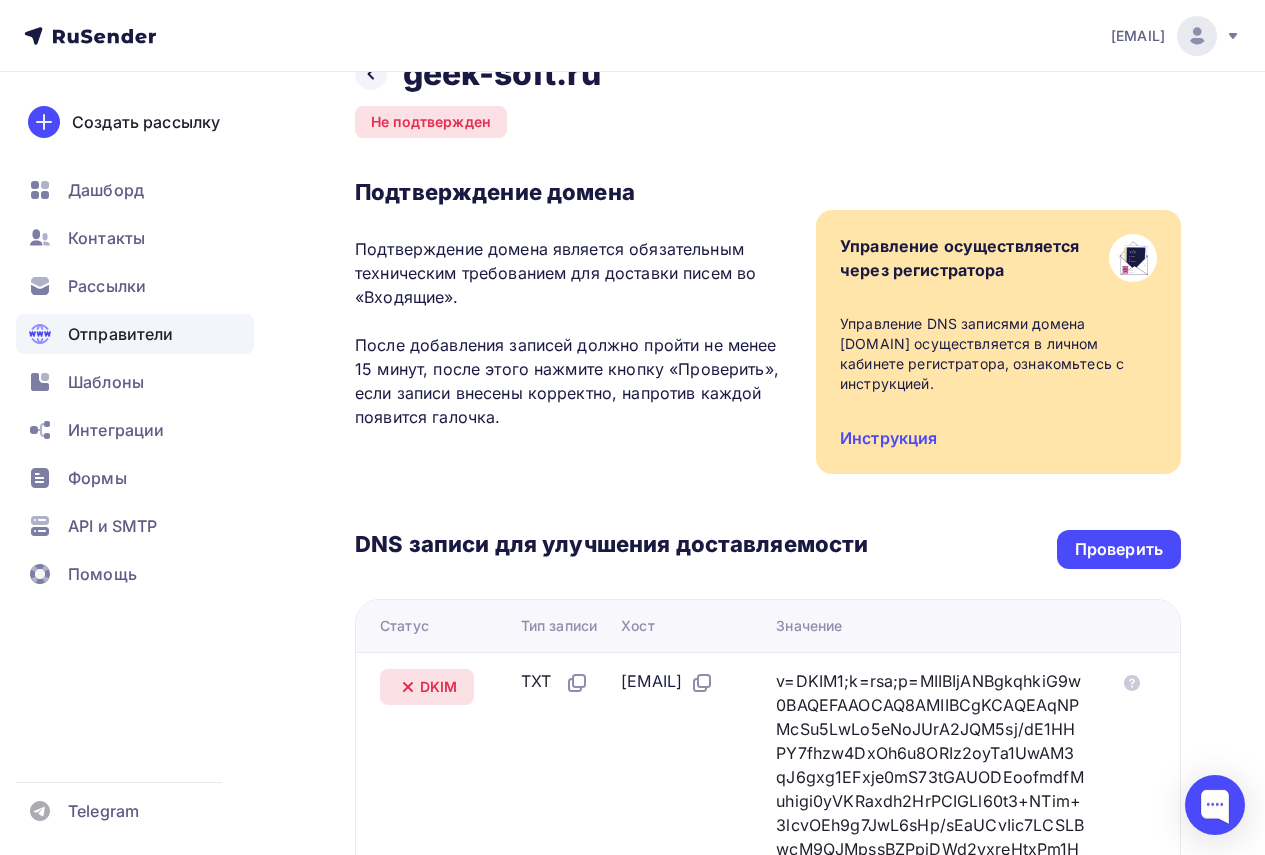 scroll, scrollTop: 100, scrollLeft: 0, axis: vertical 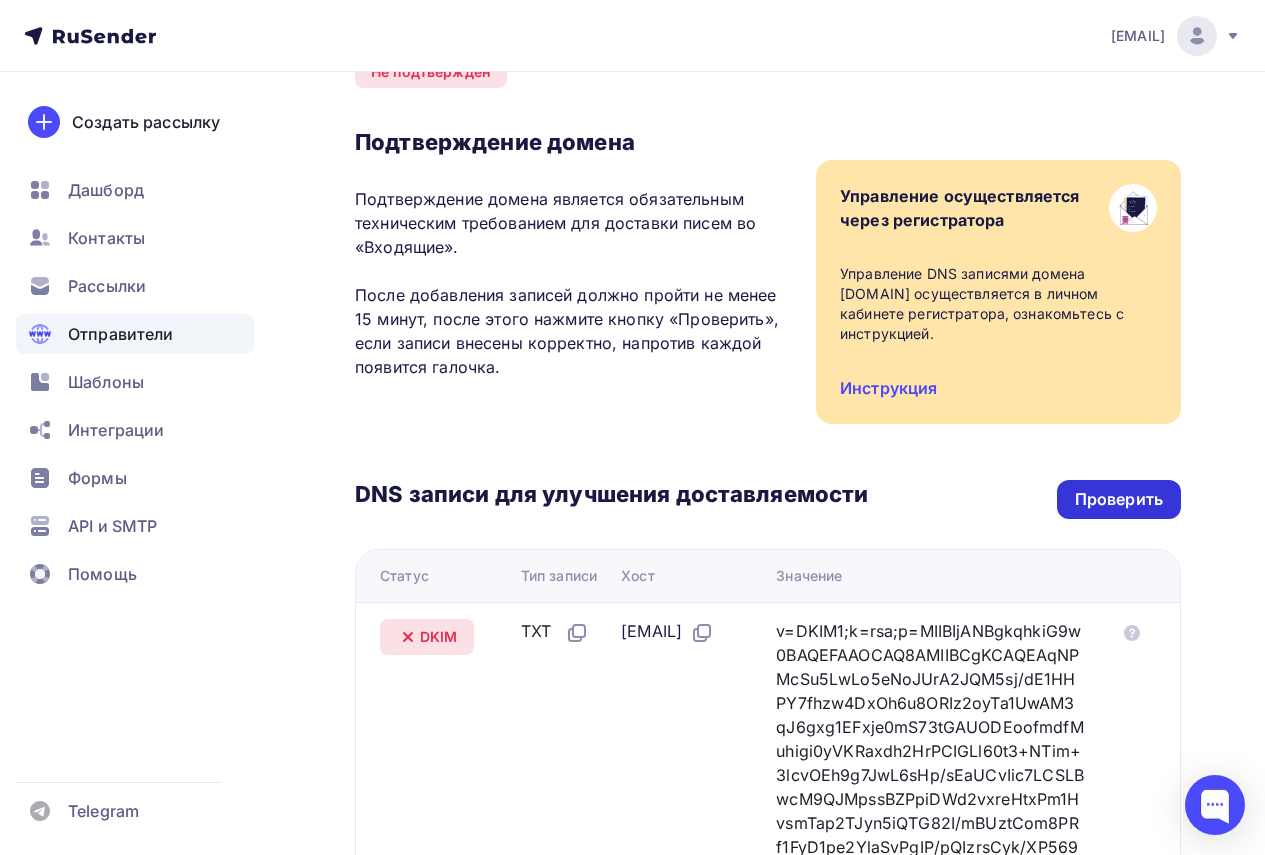 click on "Проверить" at bounding box center (1119, 499) 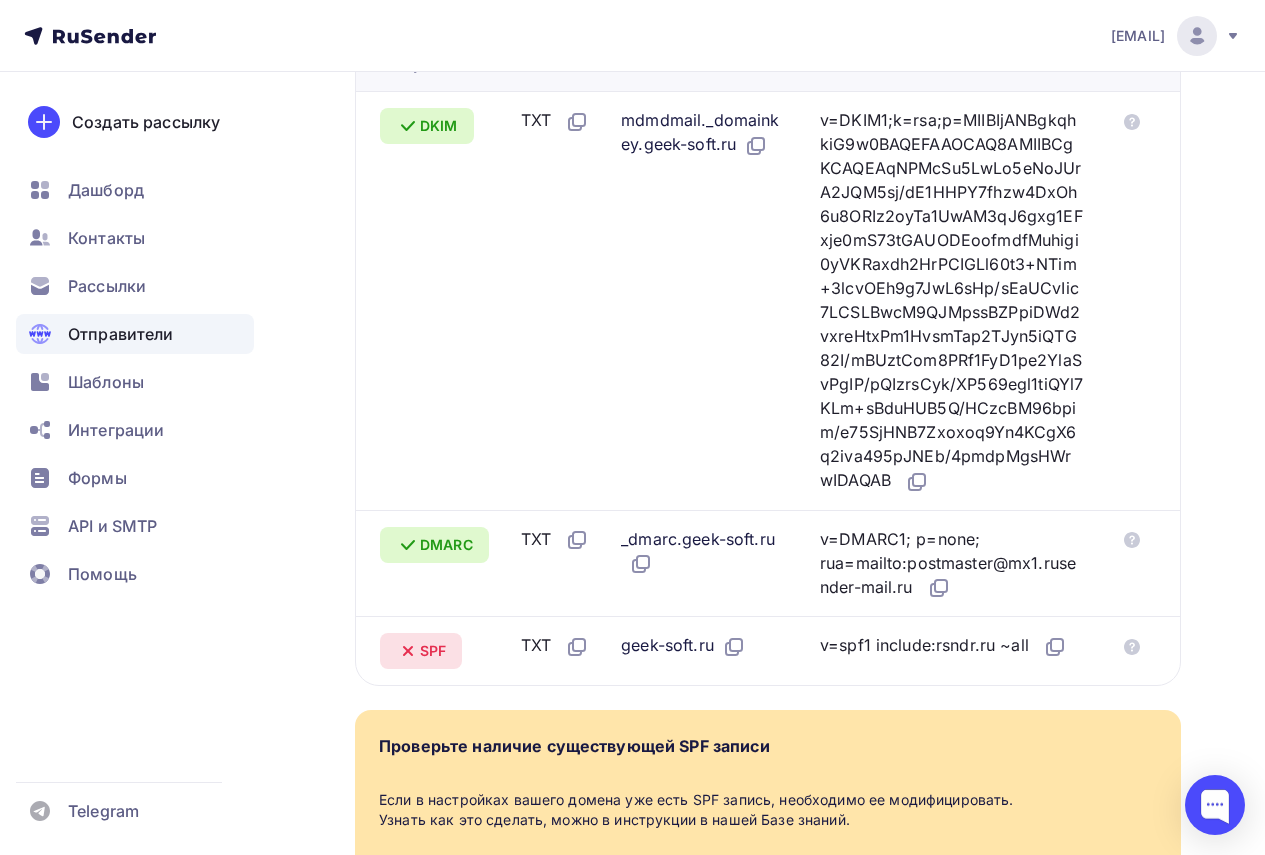 scroll, scrollTop: 600, scrollLeft: 0, axis: vertical 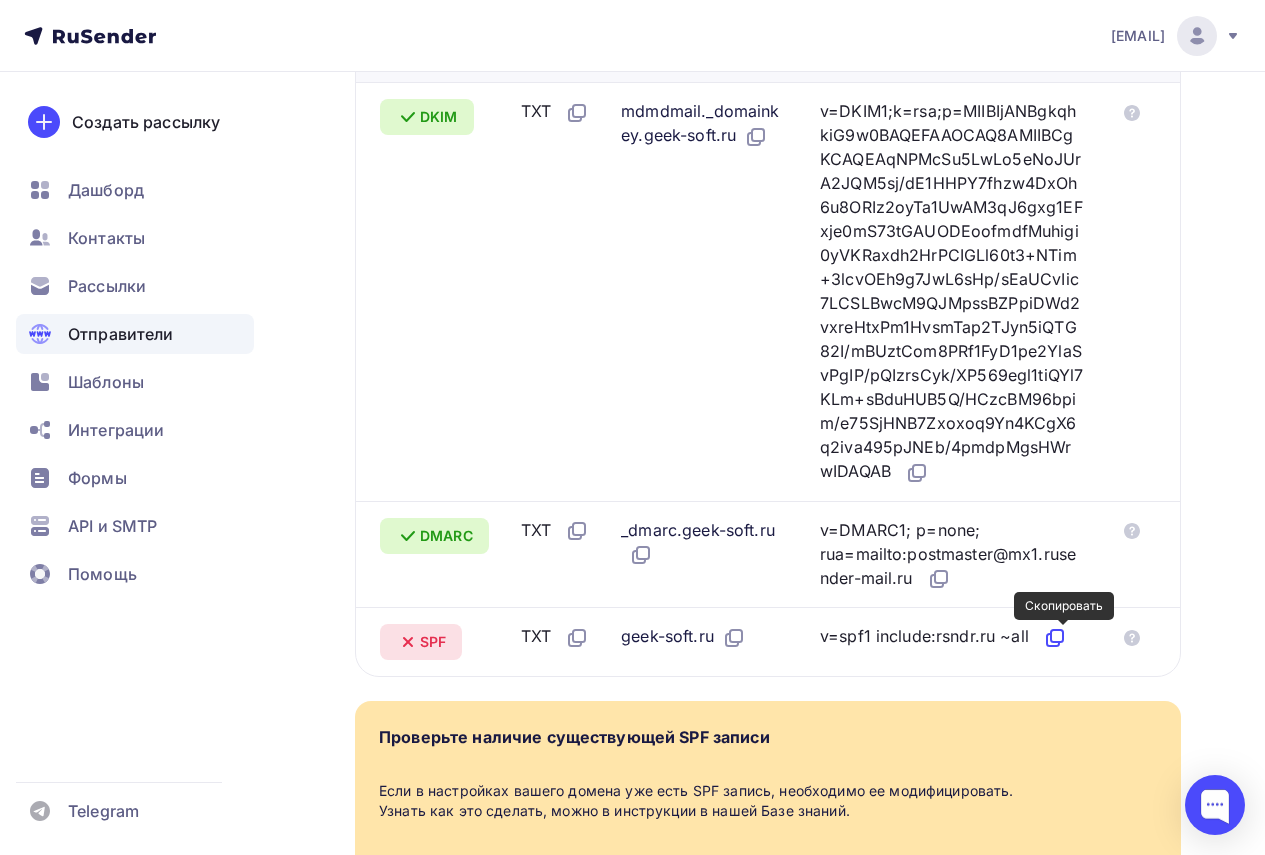 click 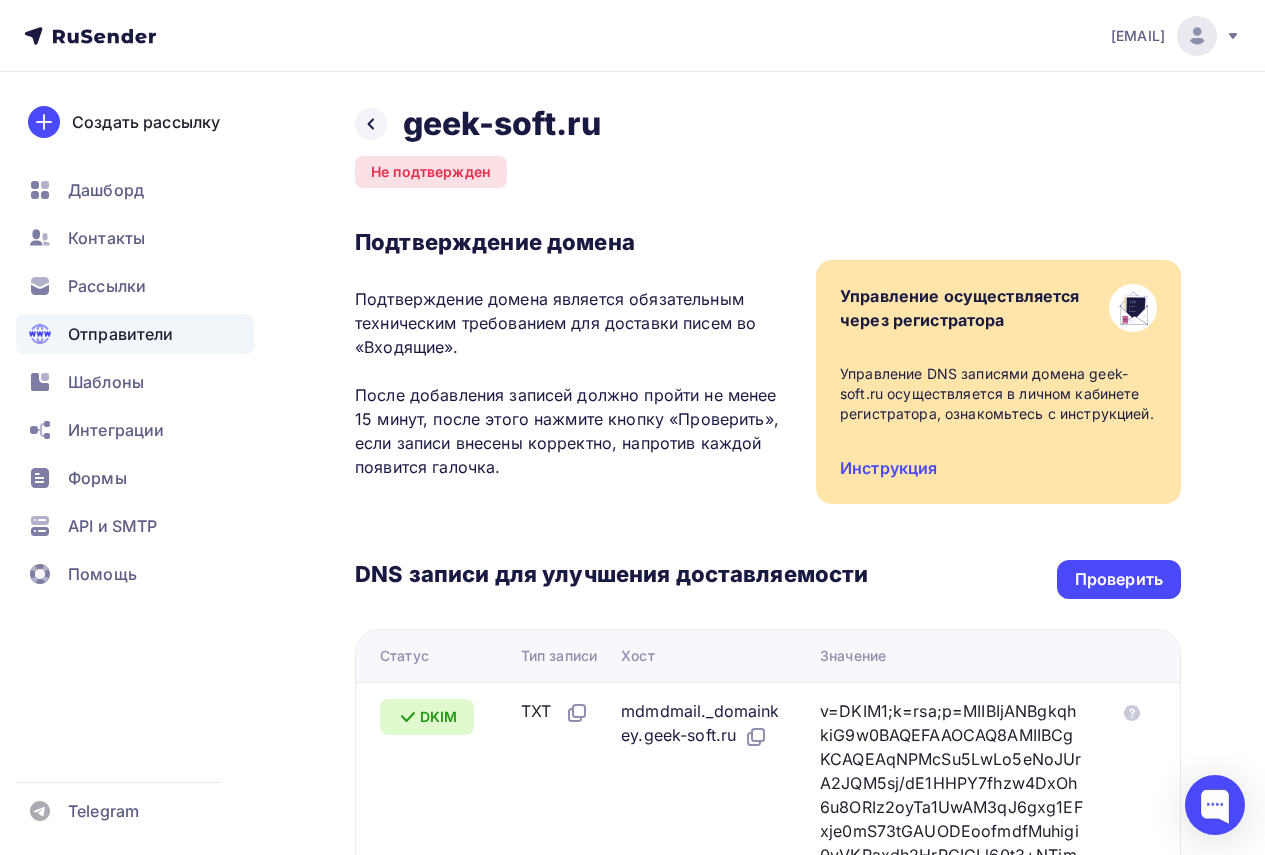 scroll, scrollTop: 200, scrollLeft: 0, axis: vertical 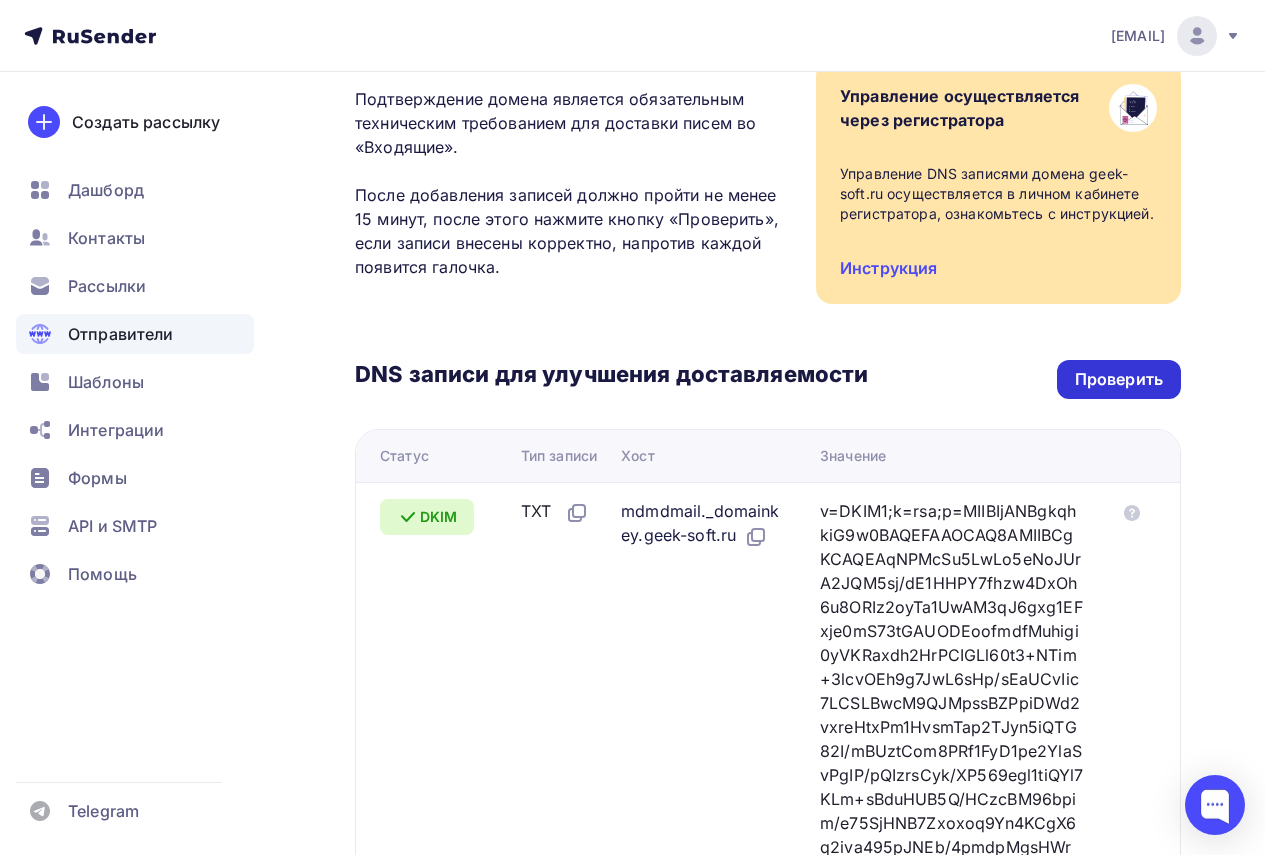 click on "Проверить" at bounding box center [1119, 379] 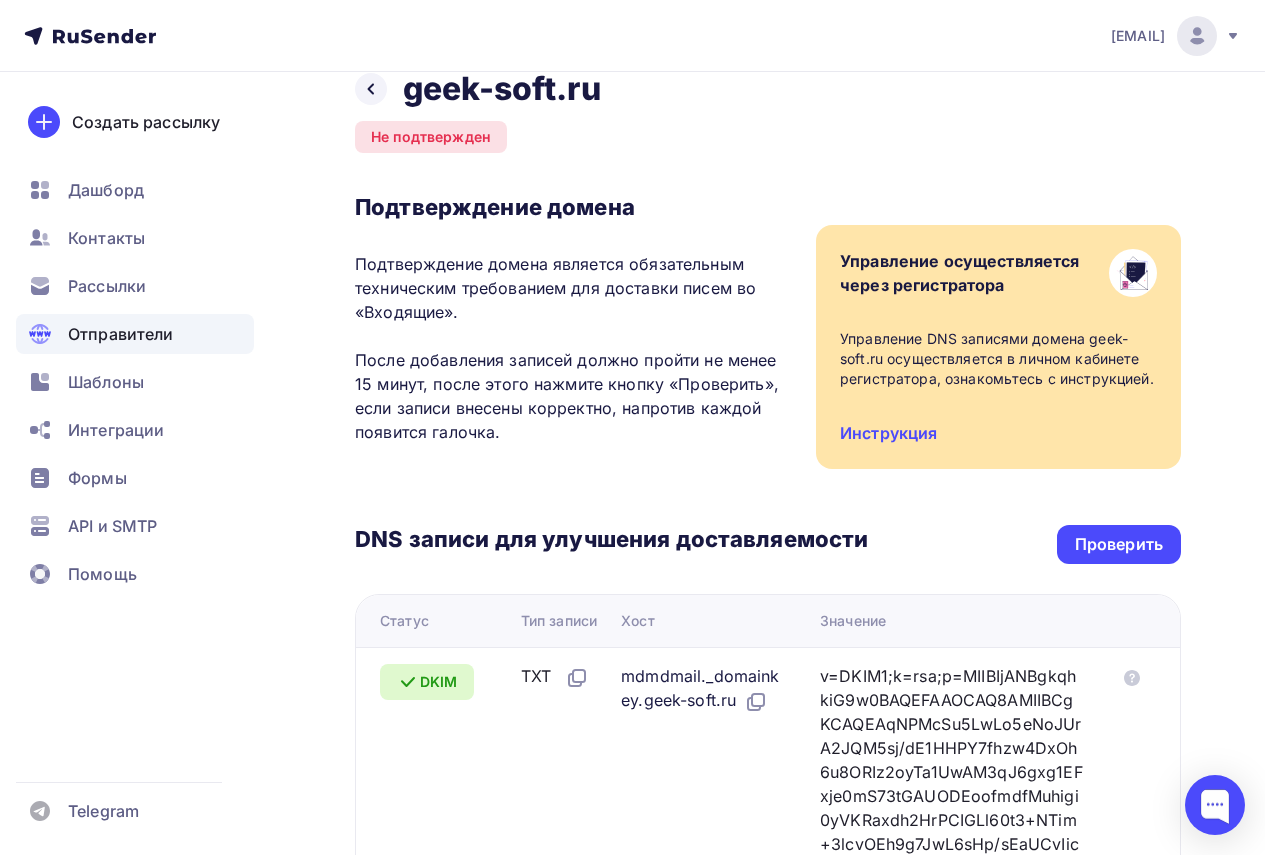 scroll, scrollTop: 0, scrollLeft: 0, axis: both 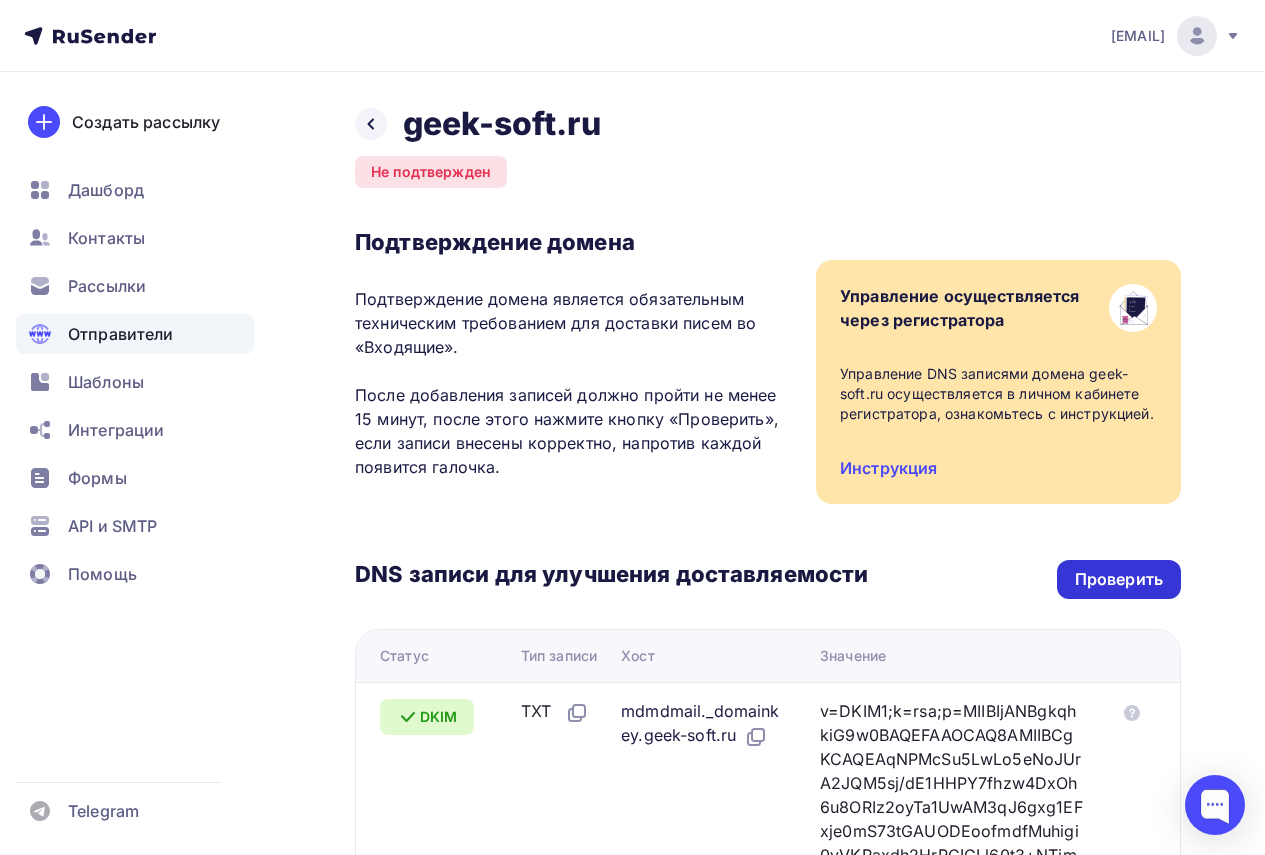 click on "Проверить" at bounding box center [1119, 579] 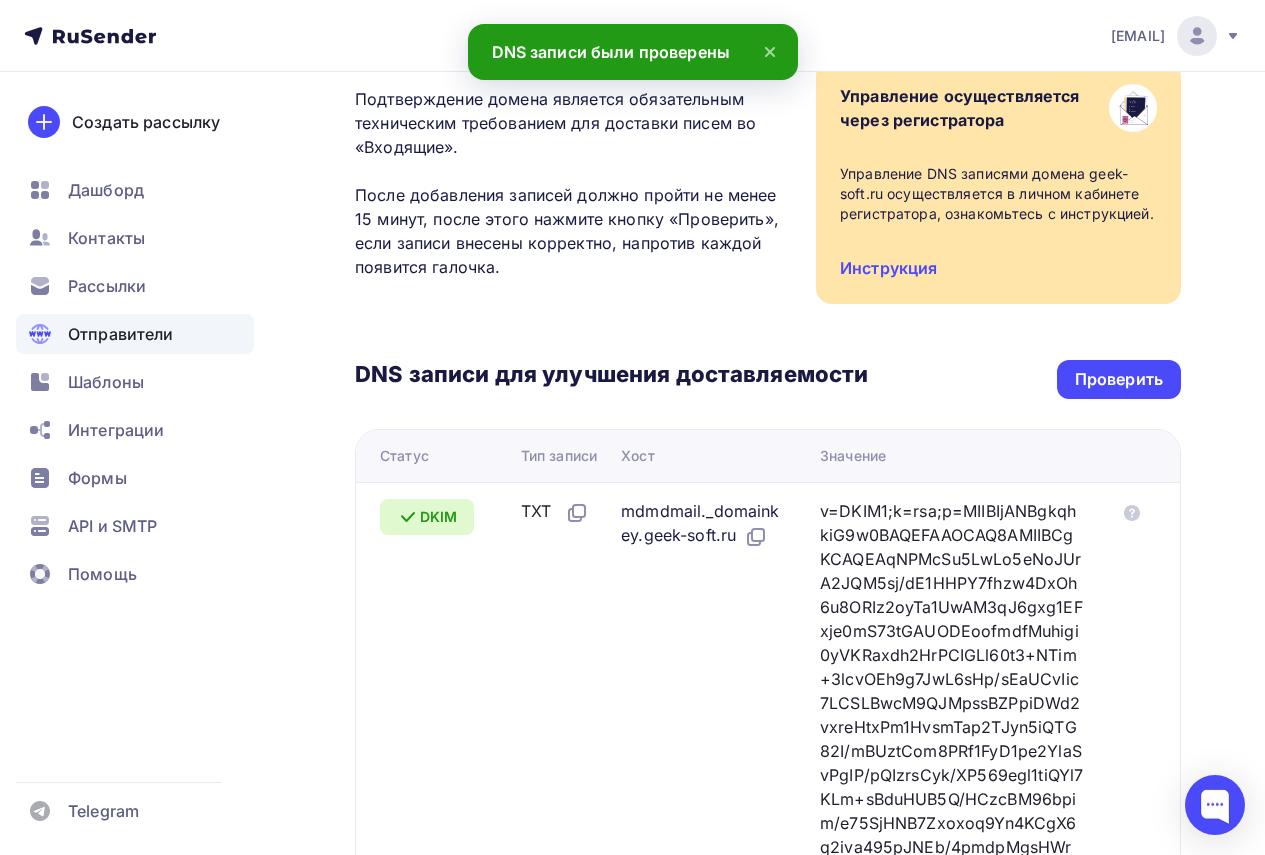 scroll, scrollTop: 0, scrollLeft: 0, axis: both 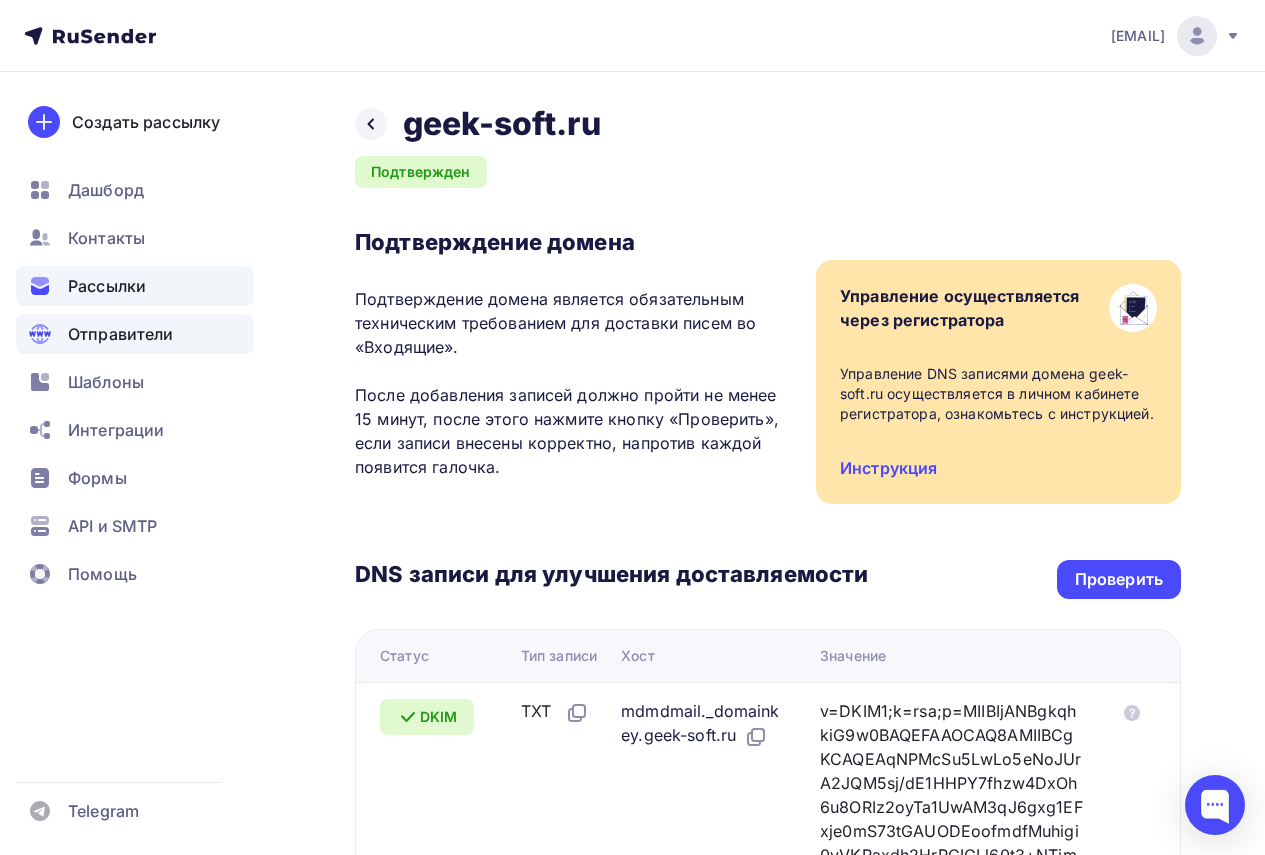 click on "Рассылки" at bounding box center [107, 286] 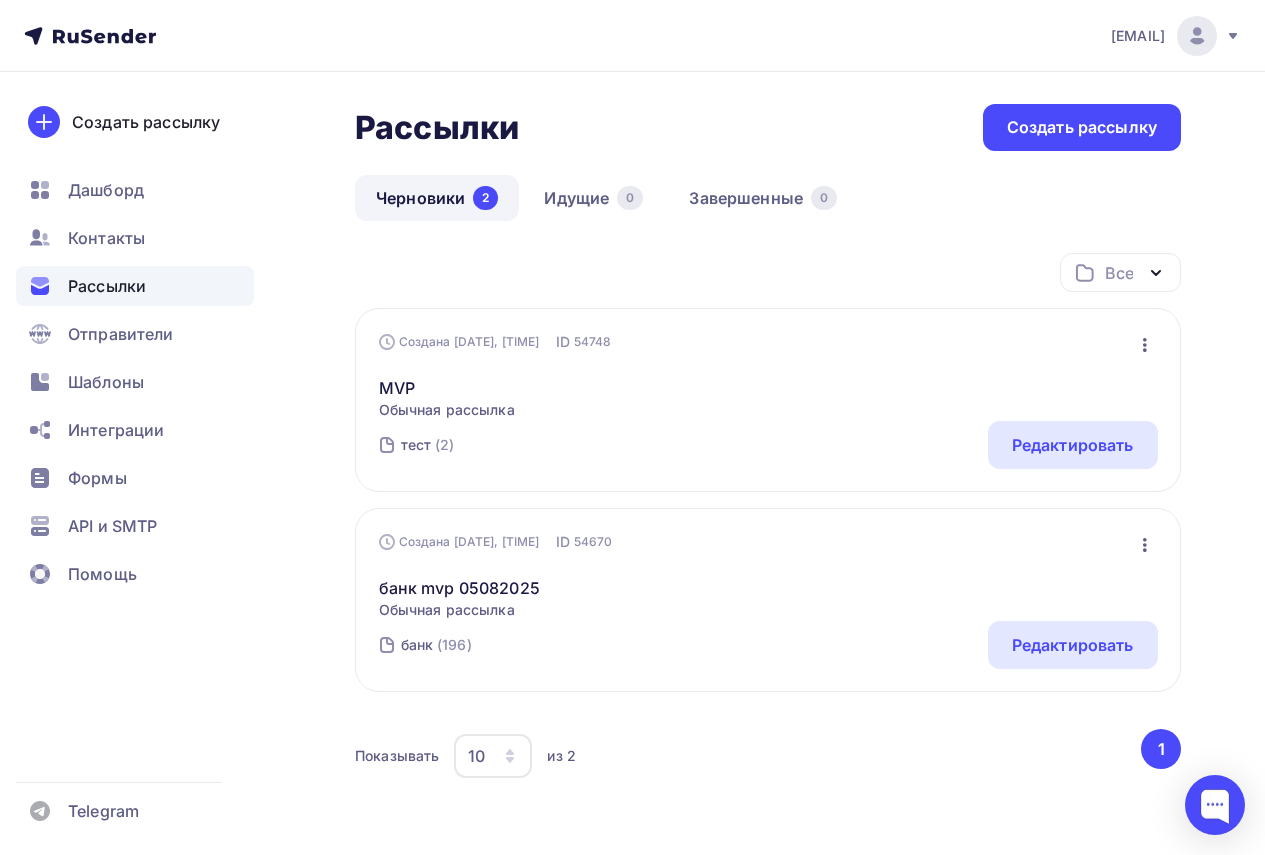 click 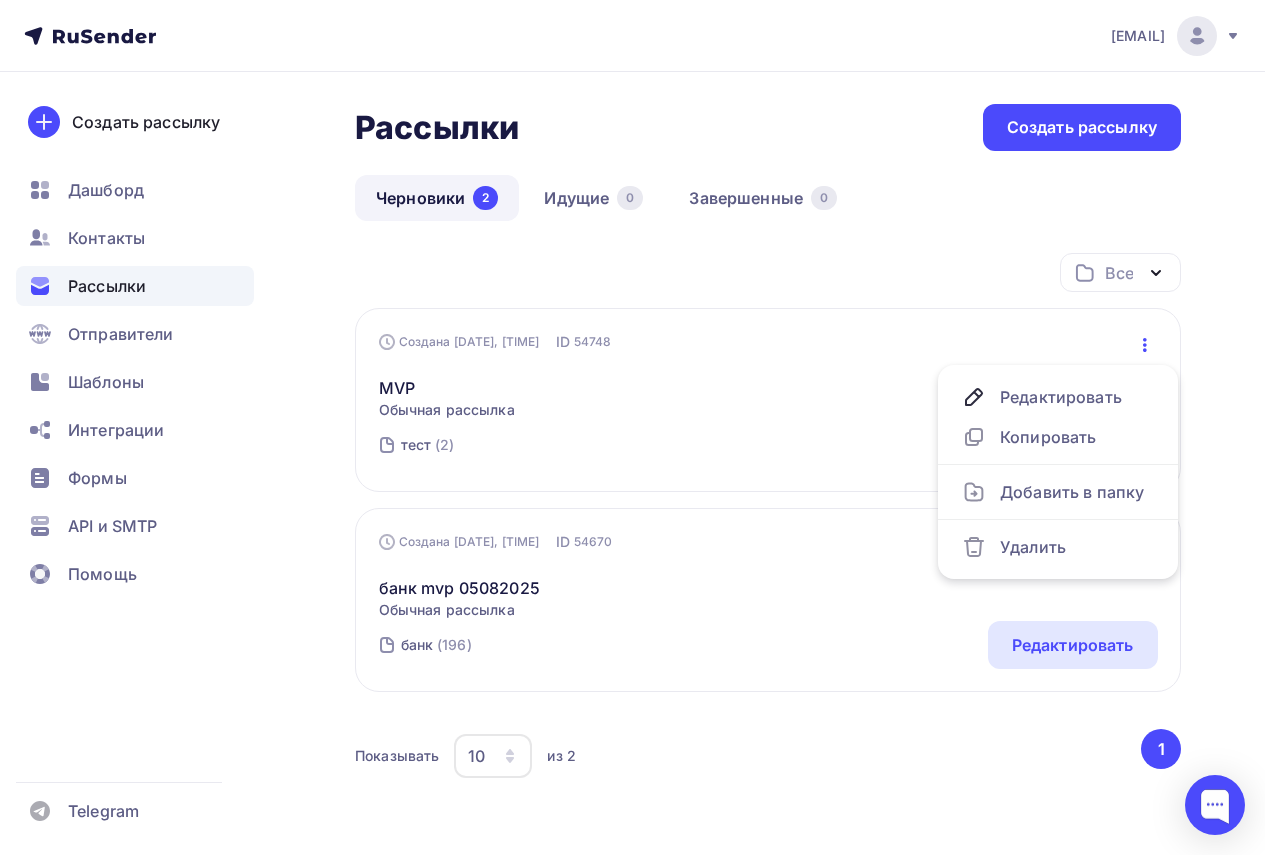 click on "тест   (2)
Редактировать" at bounding box center (768, 445) 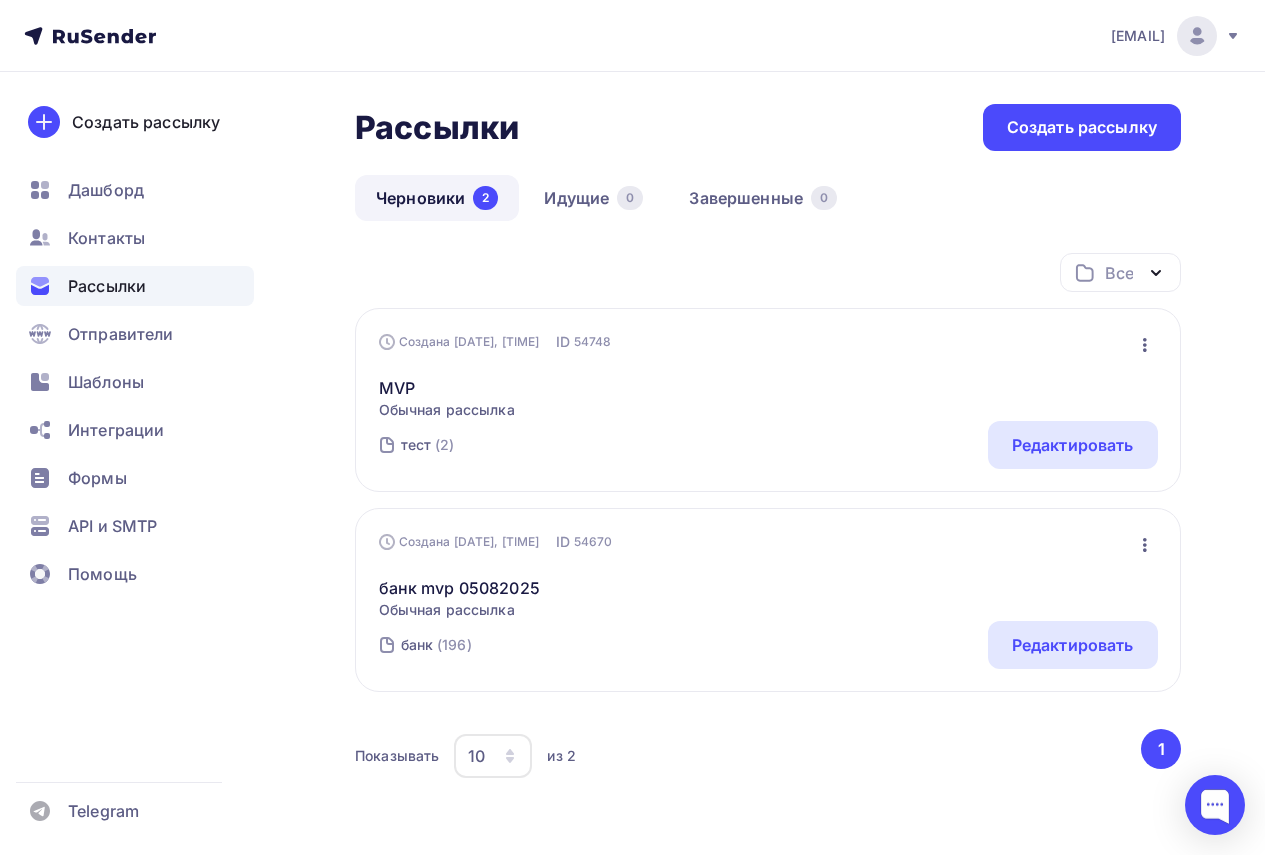 click on "Обычная рассылка" at bounding box center [447, 410] 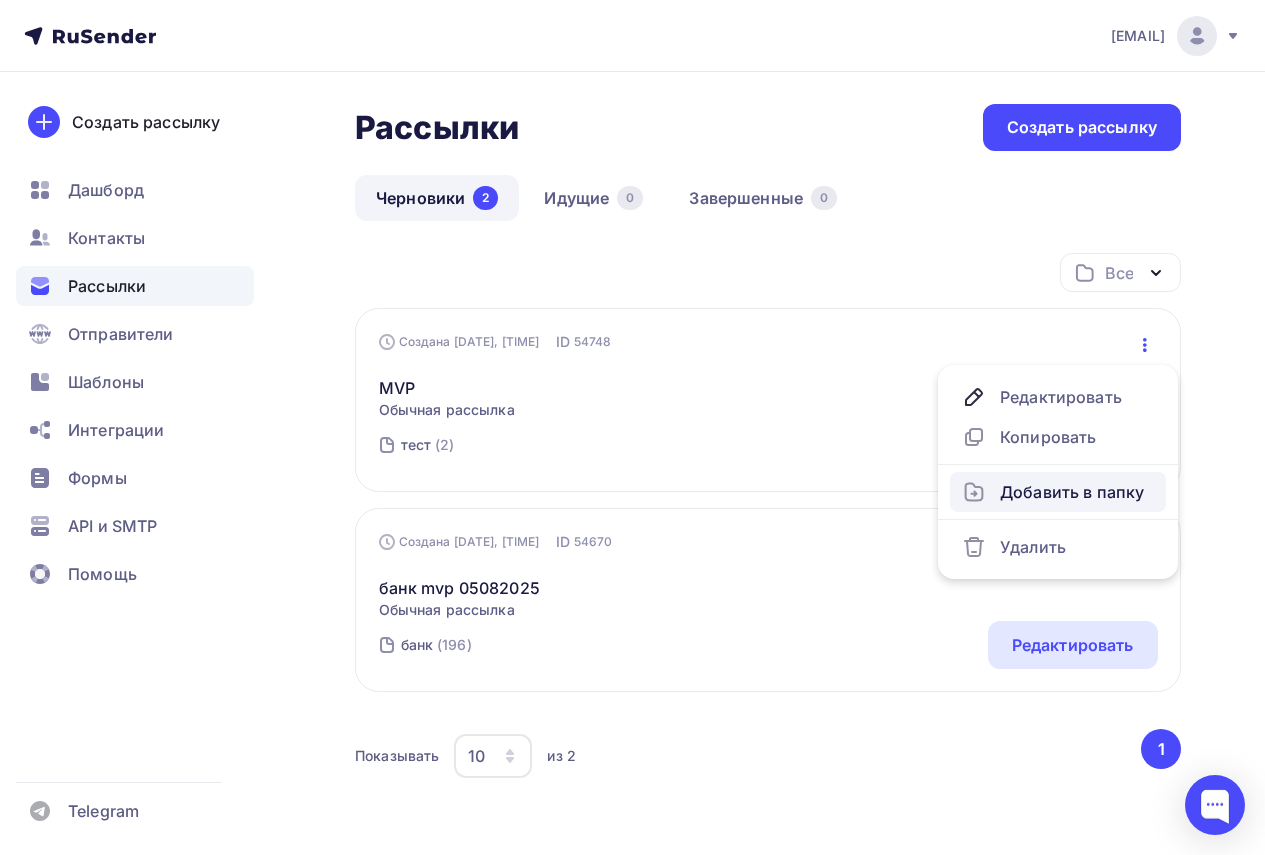 click on "Добавить в папку" at bounding box center (1058, 492) 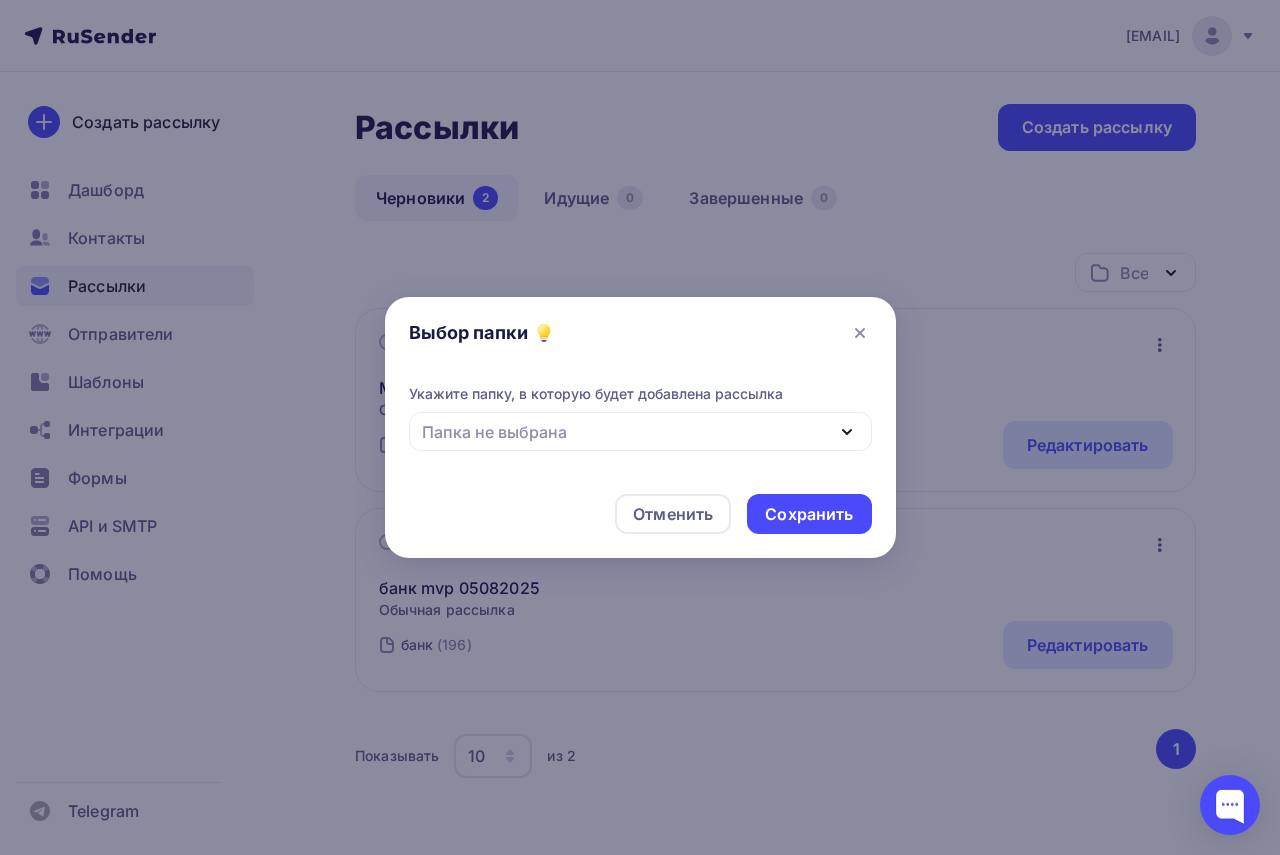 click 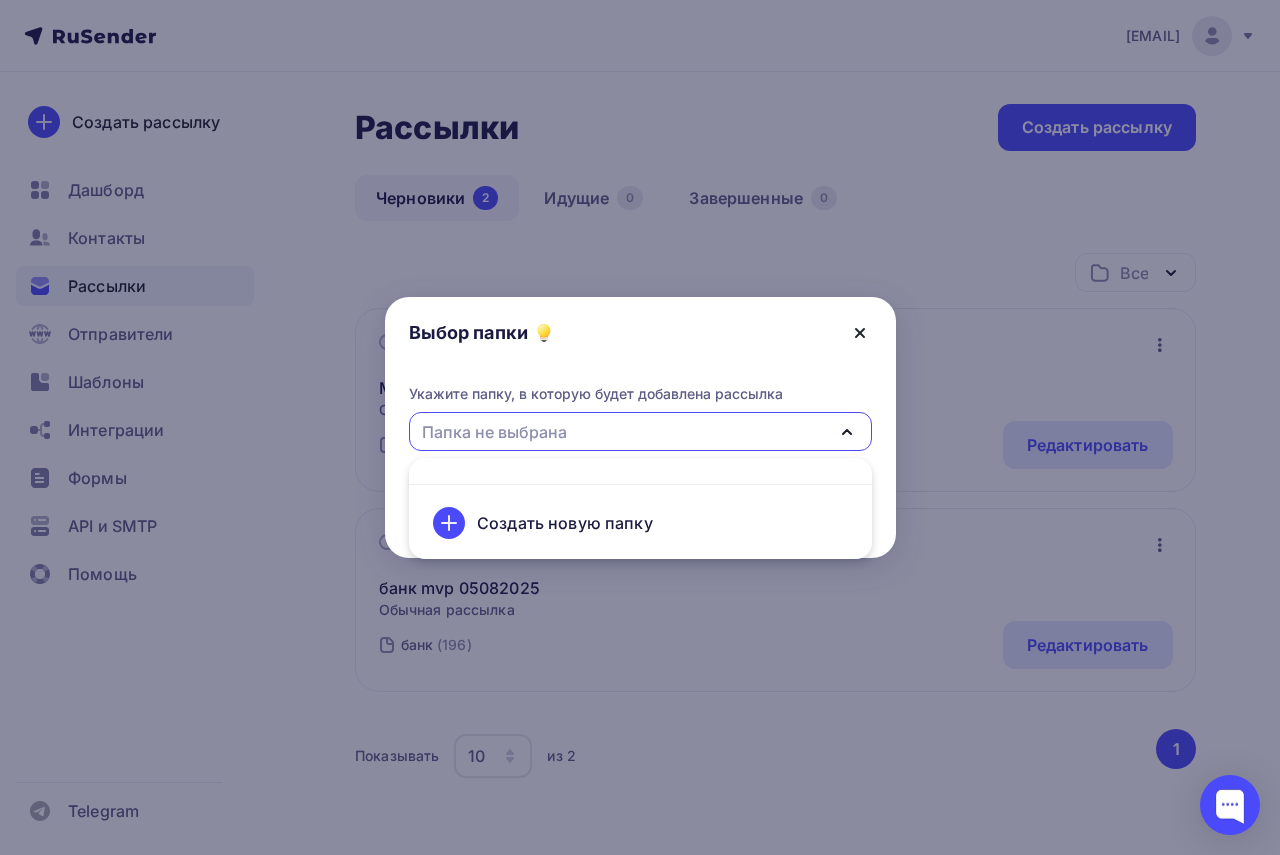 click 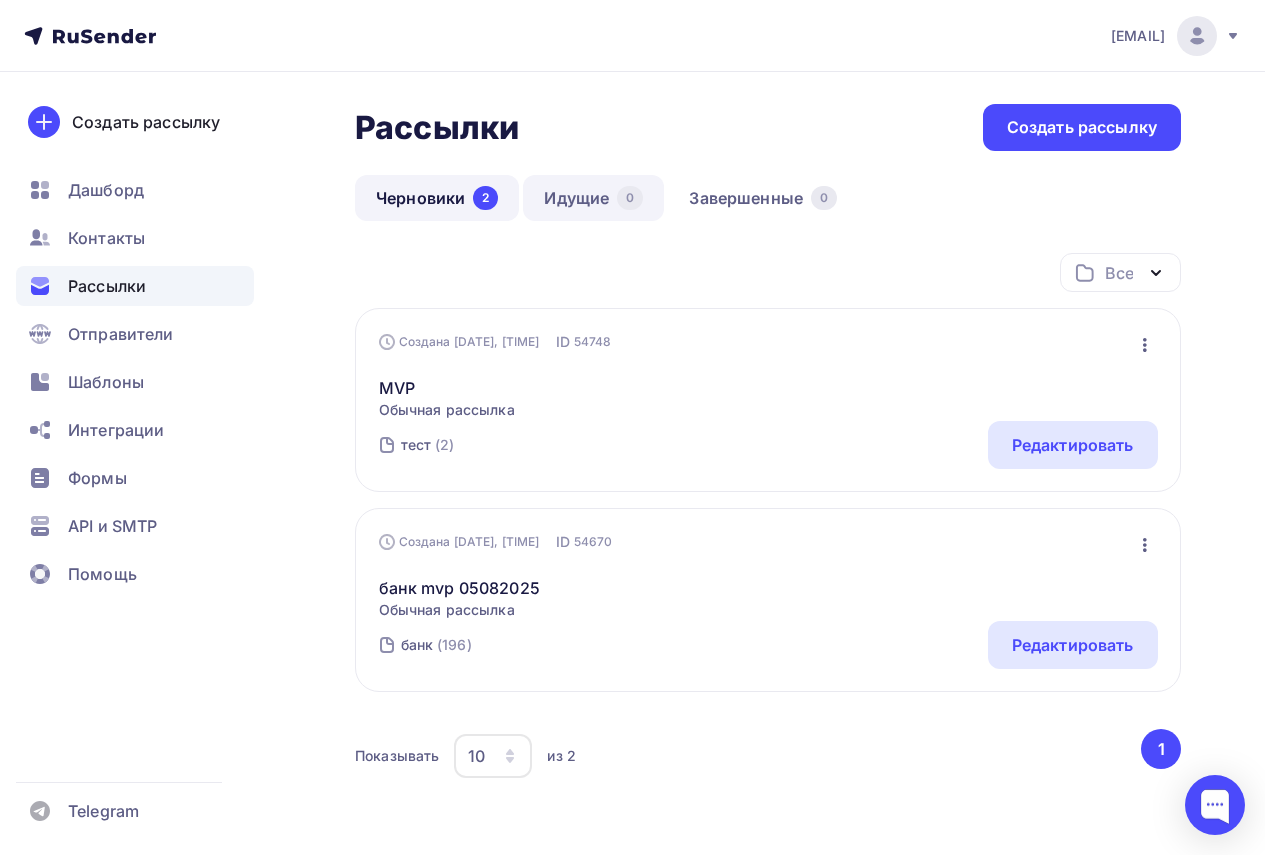 click on "Идущие
0" at bounding box center [593, 198] 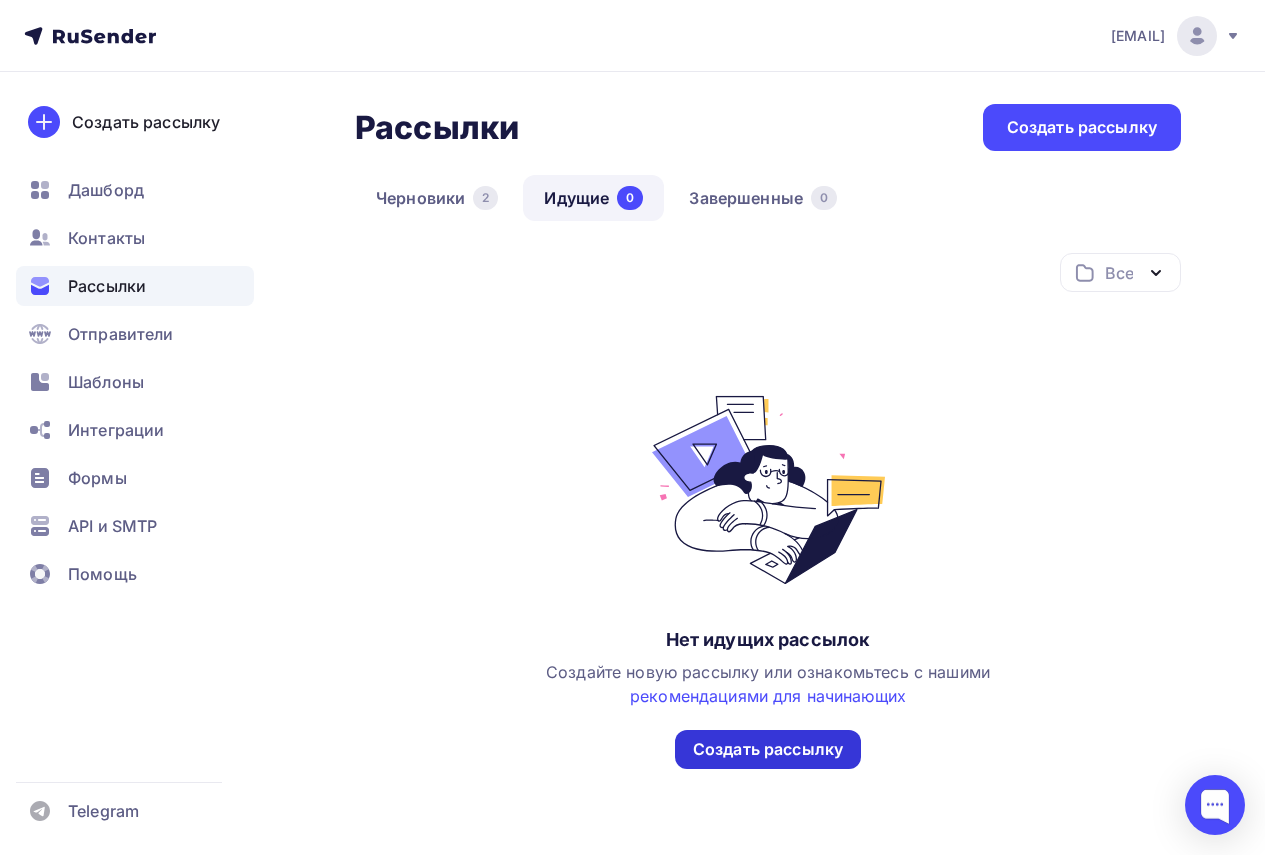 click on "Создать рассылку" at bounding box center (768, 749) 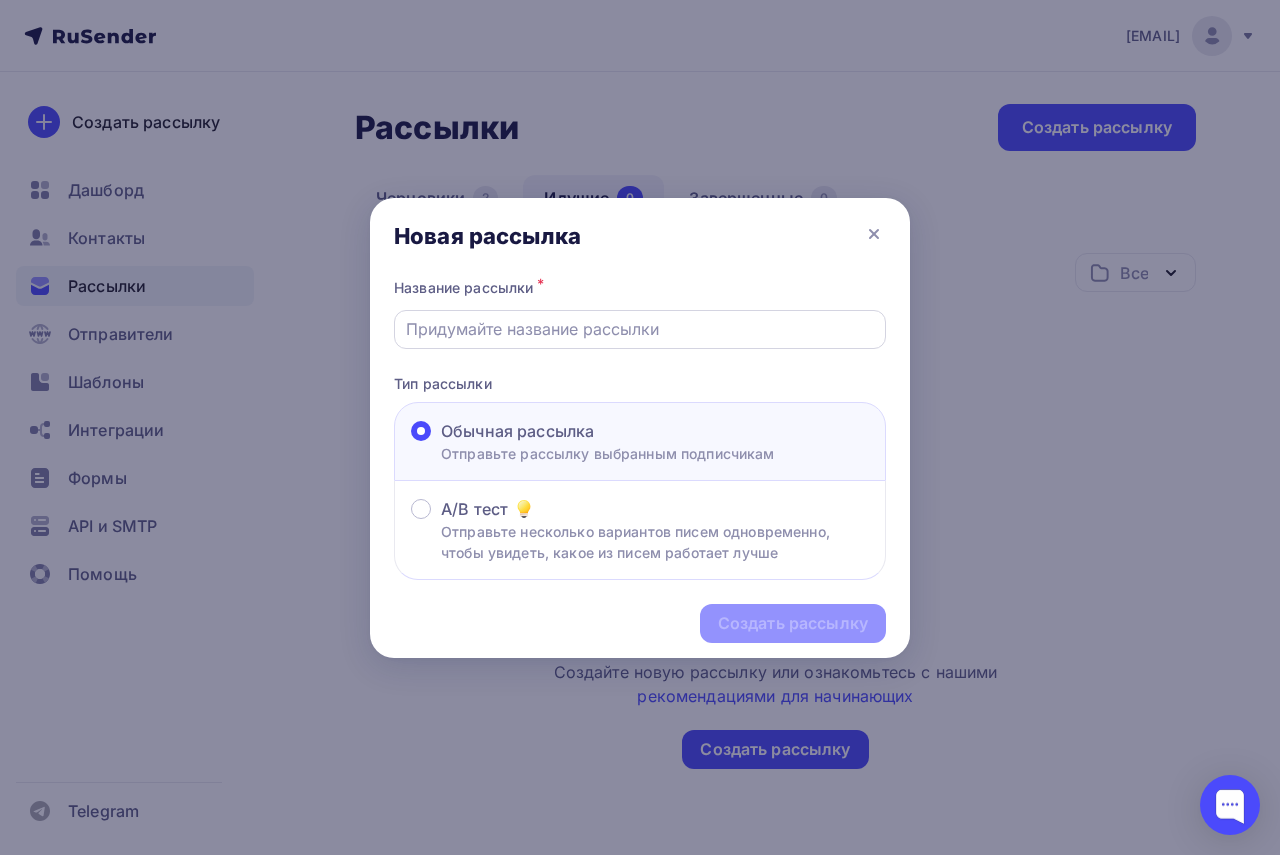 click at bounding box center (640, 329) 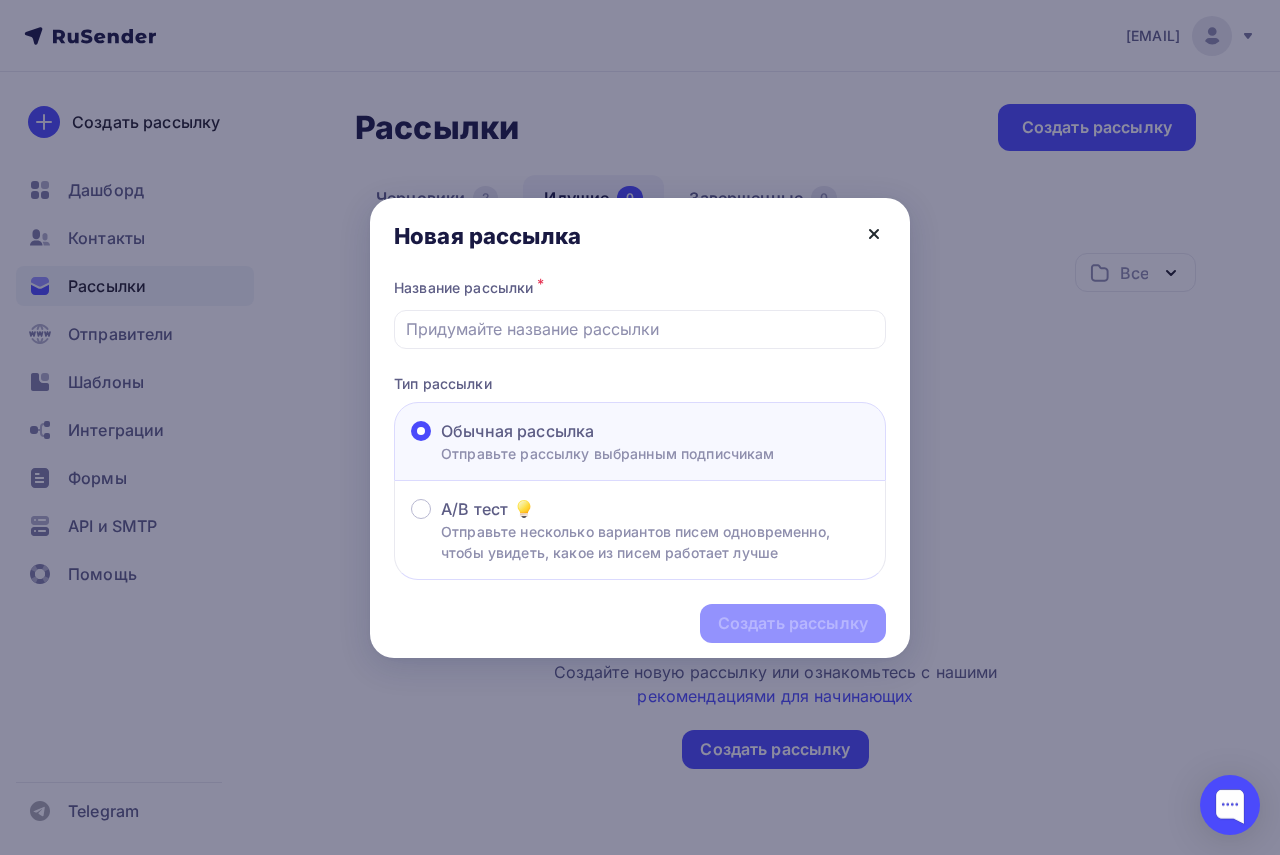 click 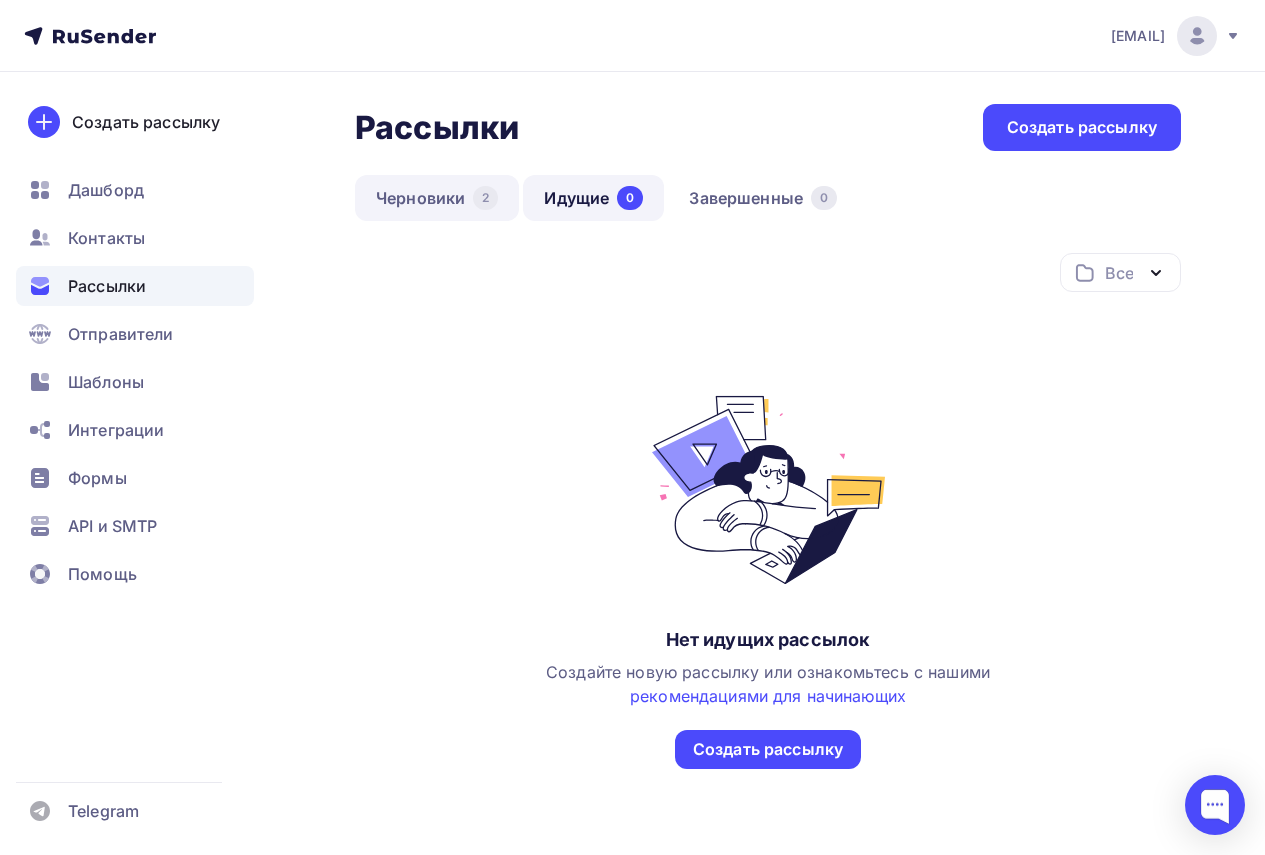 click on "Черновики
2" at bounding box center (437, 198) 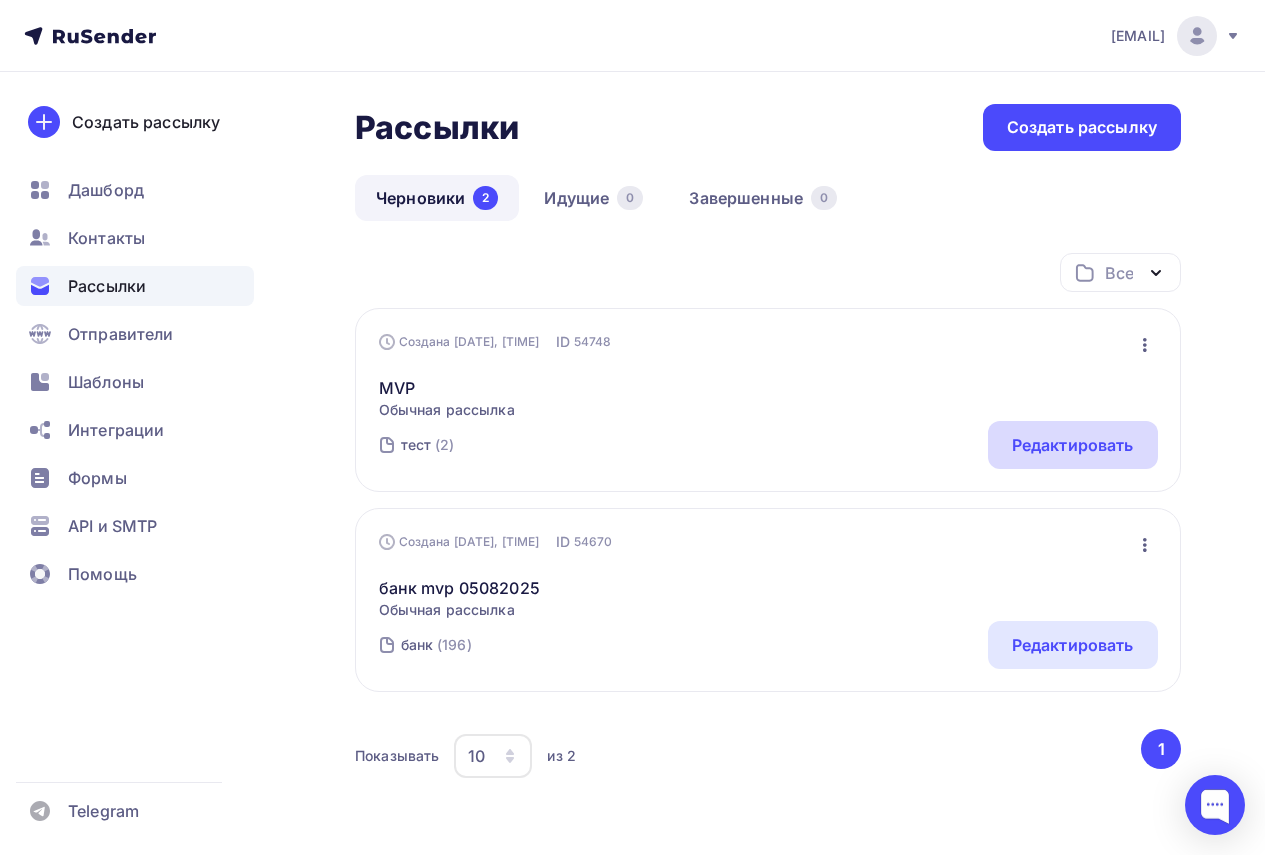click on "Редактировать" at bounding box center [1073, 445] 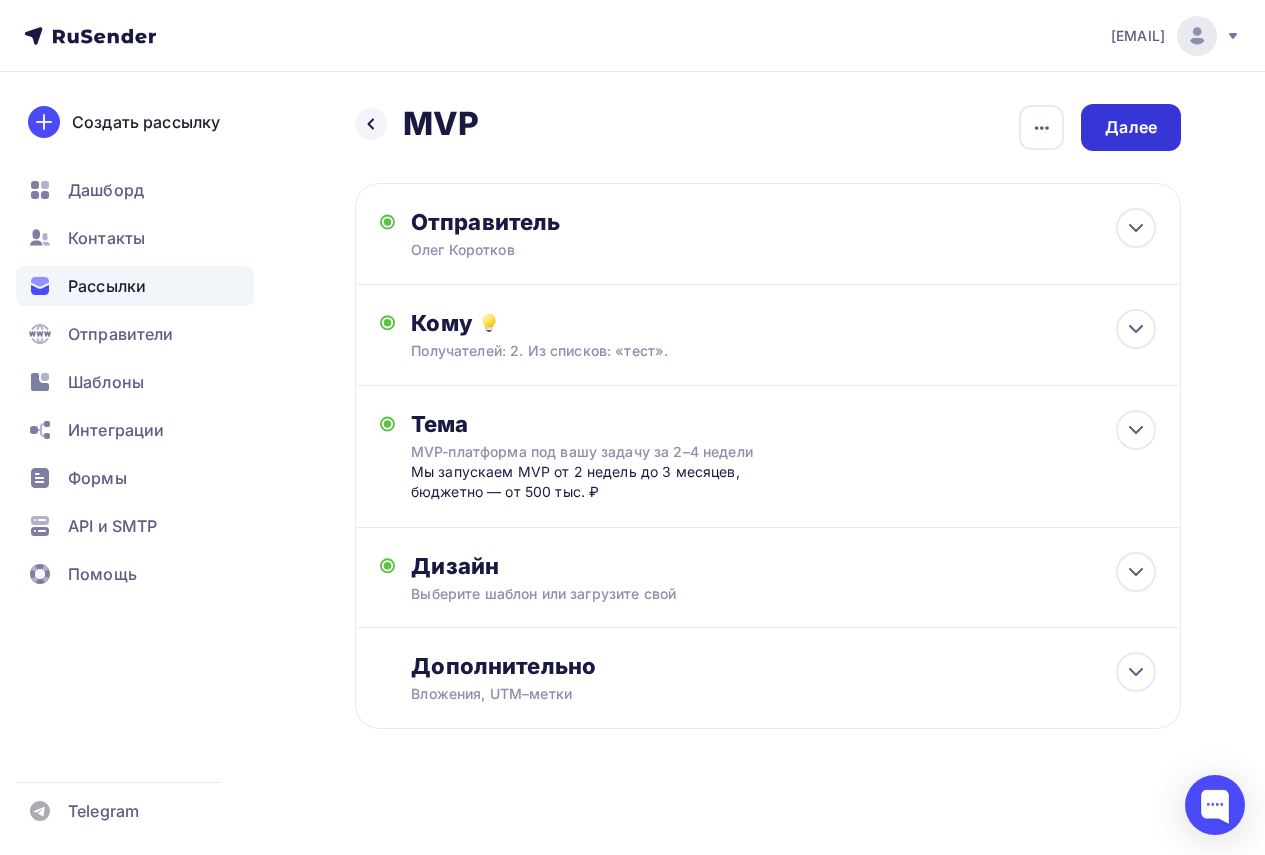 click on "Далее" at bounding box center (1131, 127) 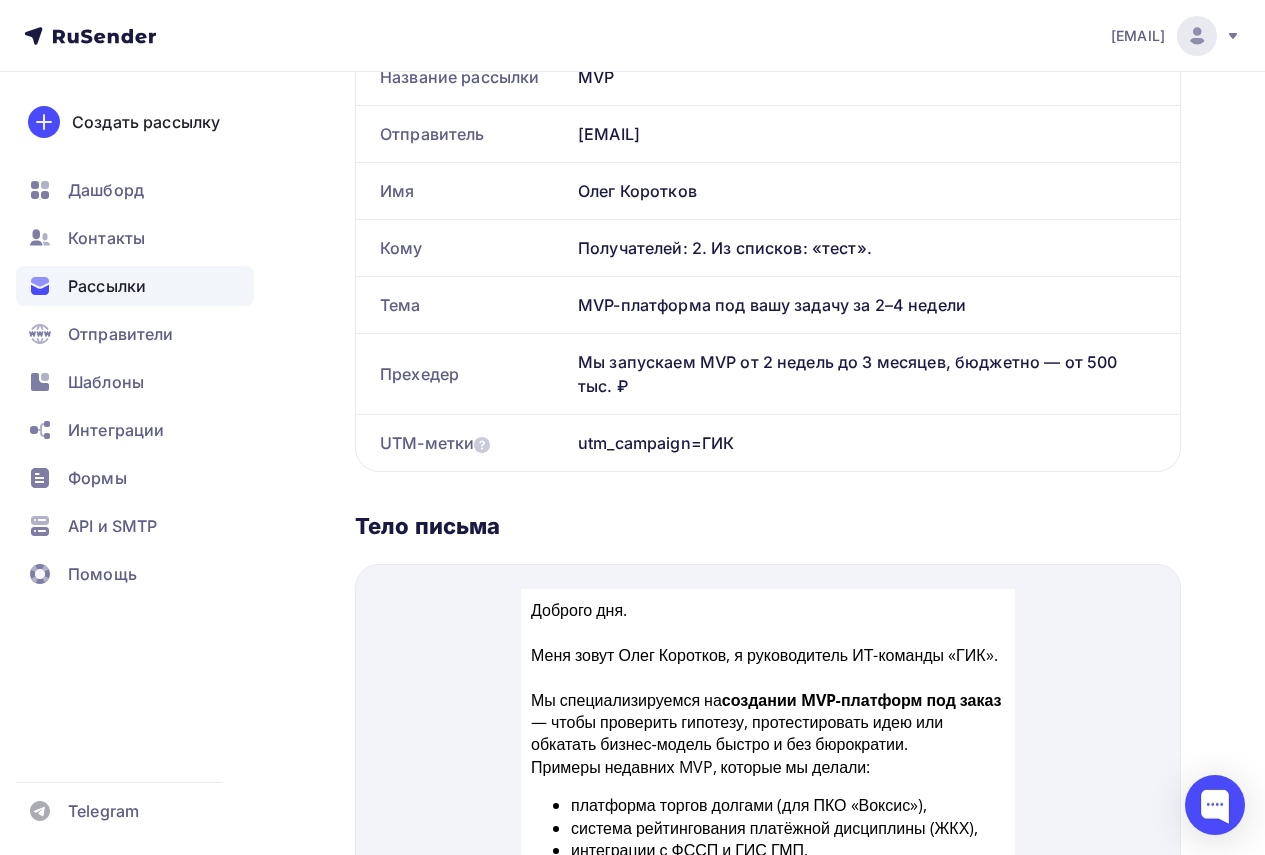 scroll, scrollTop: 0, scrollLeft: 0, axis: both 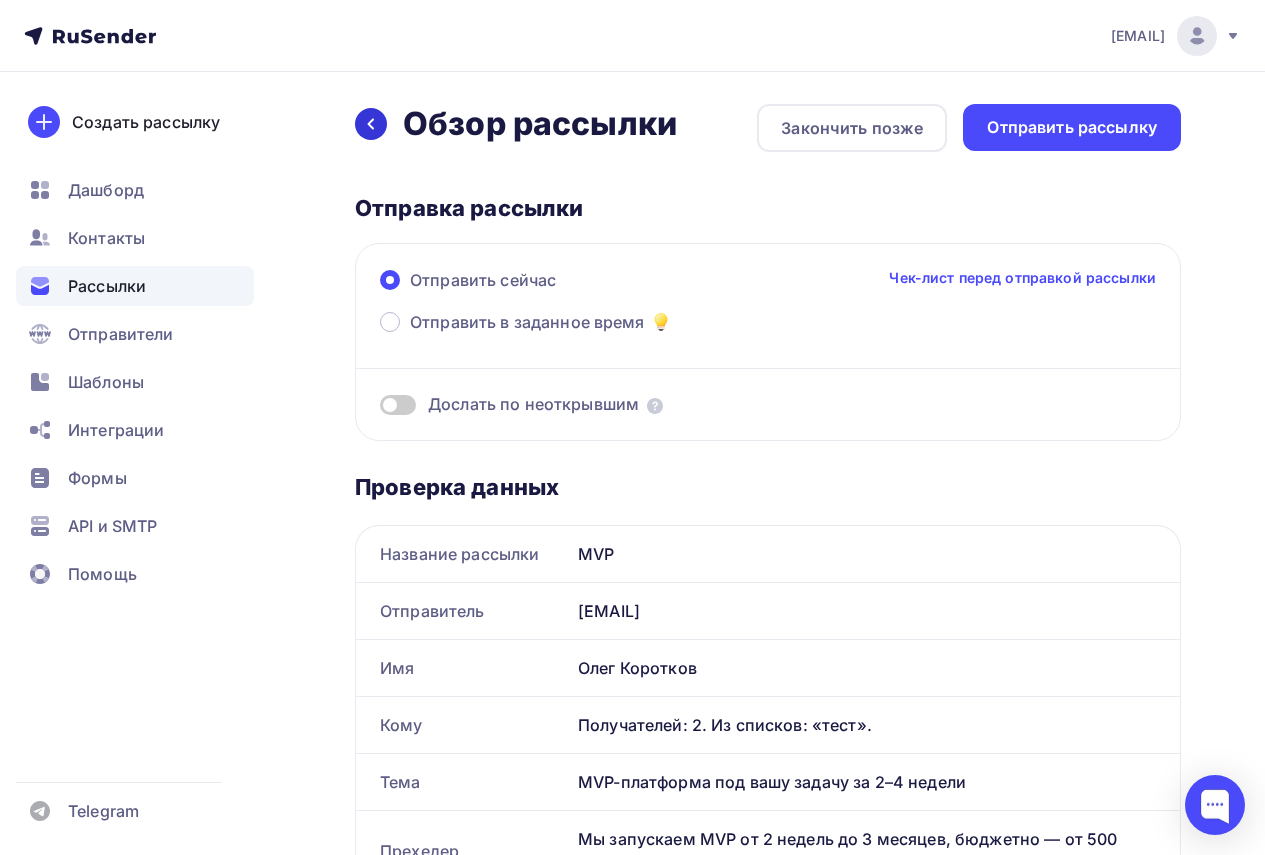 click 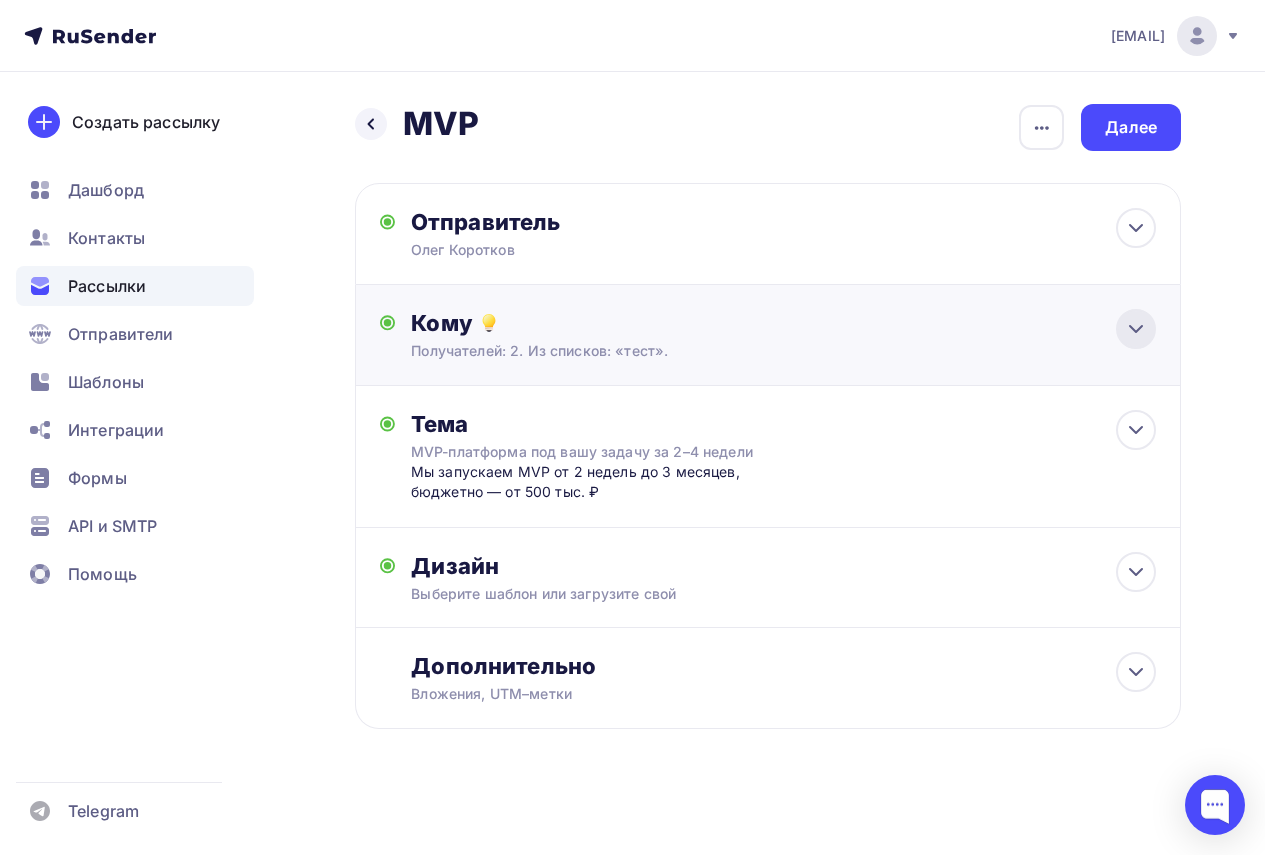 click 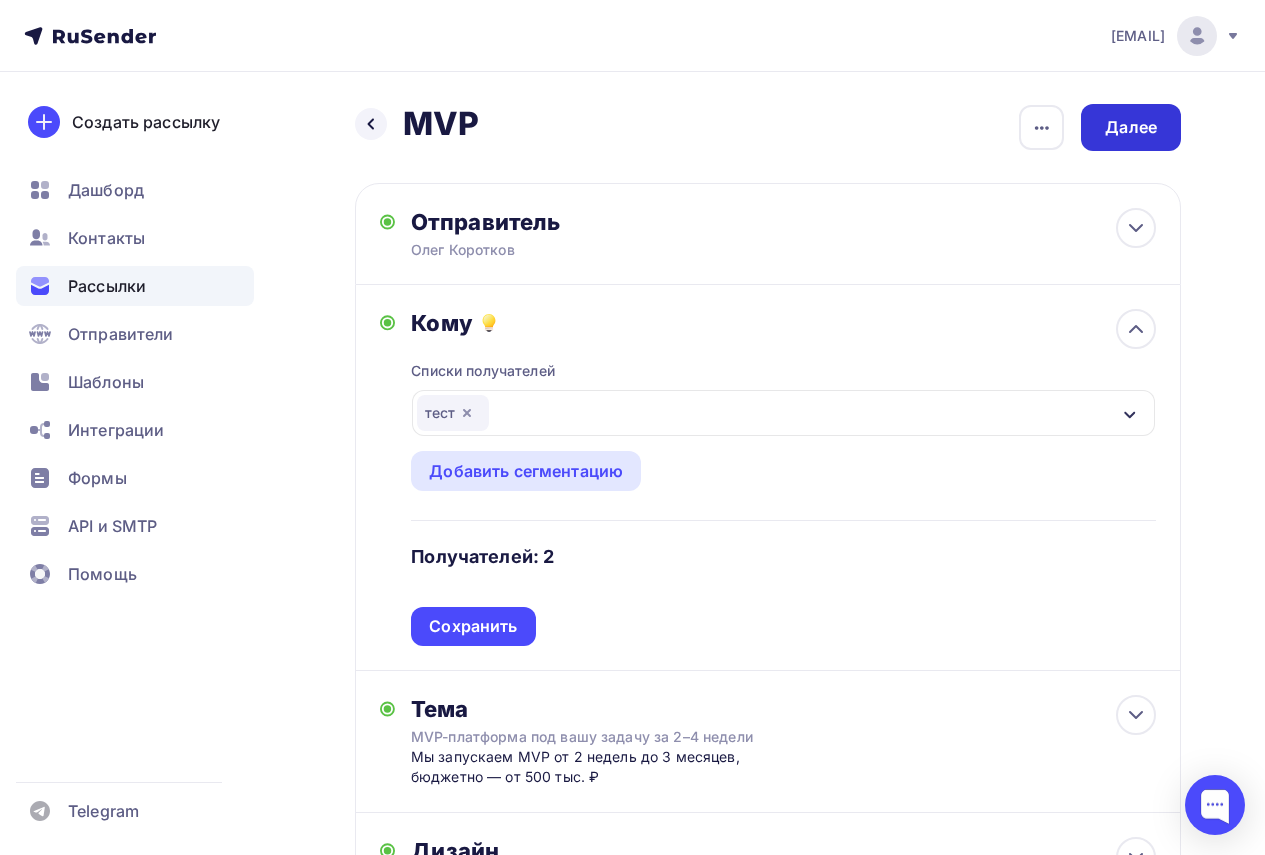 click on "Далее" at bounding box center (1131, 127) 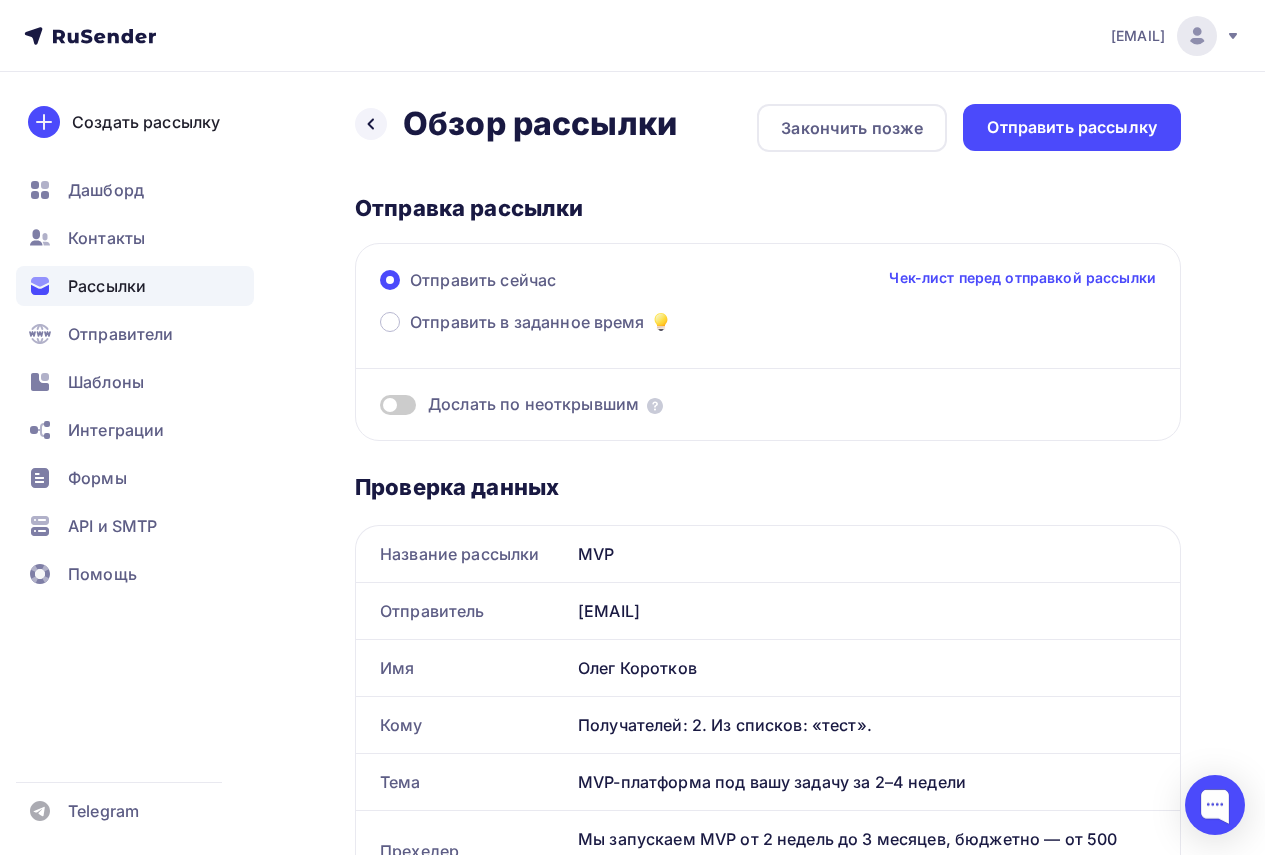scroll, scrollTop: 0, scrollLeft: 0, axis: both 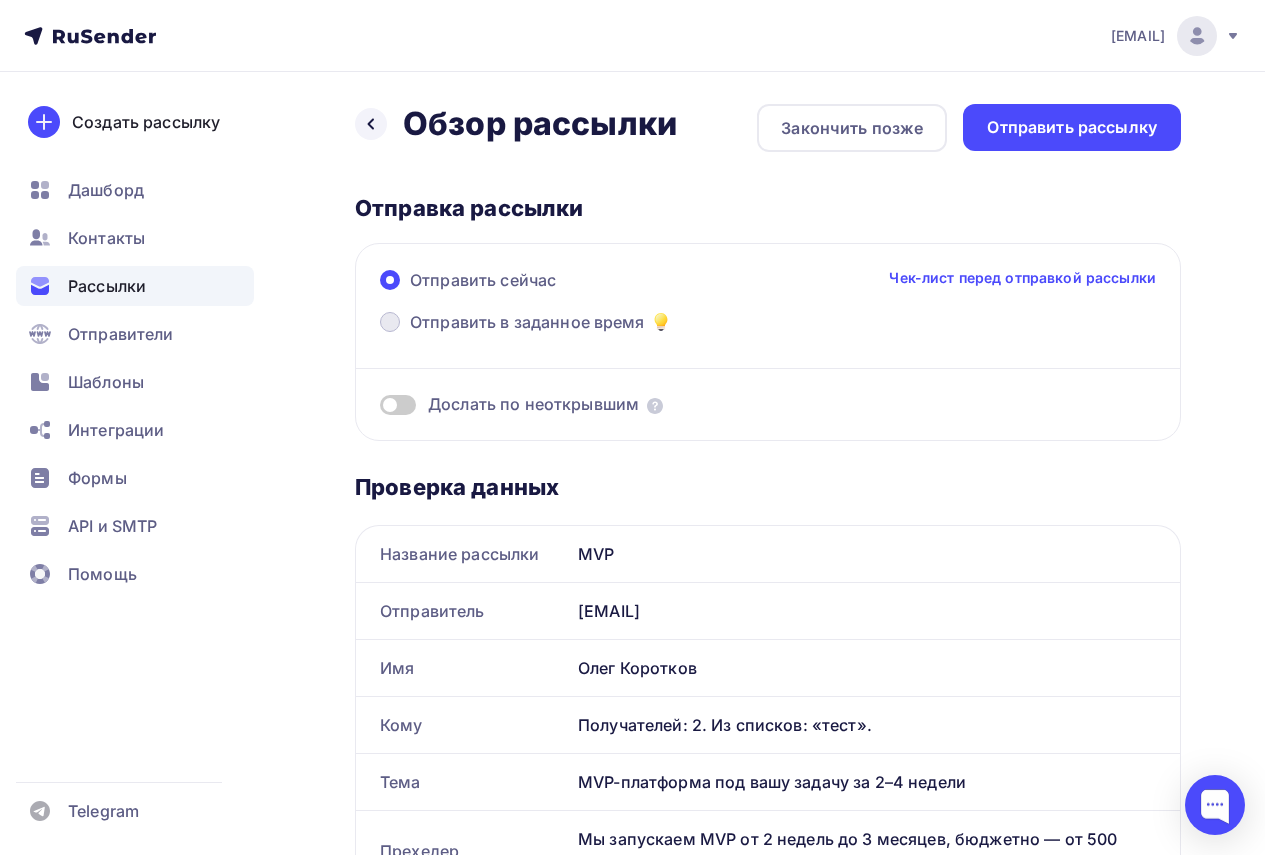 click at bounding box center [390, 322] 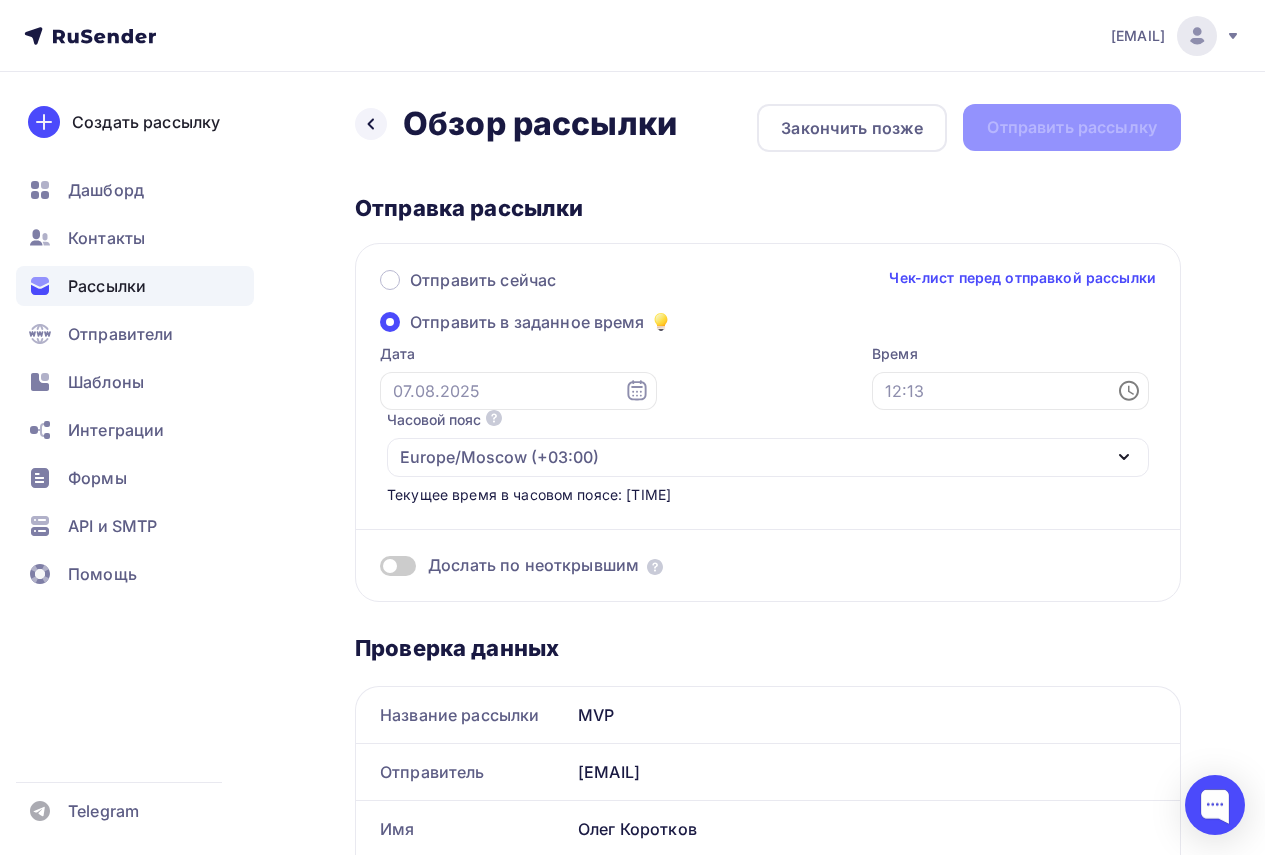 click 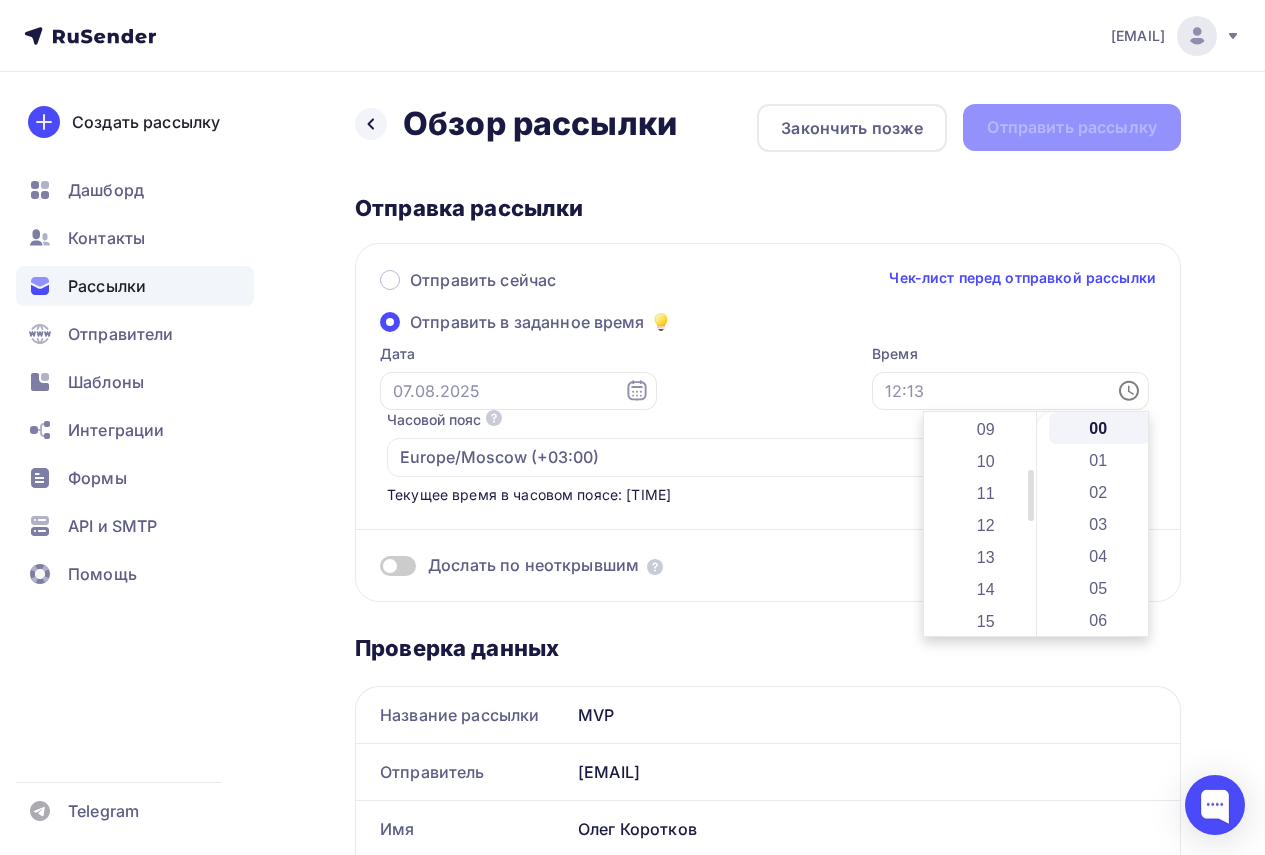scroll, scrollTop: 300, scrollLeft: 0, axis: vertical 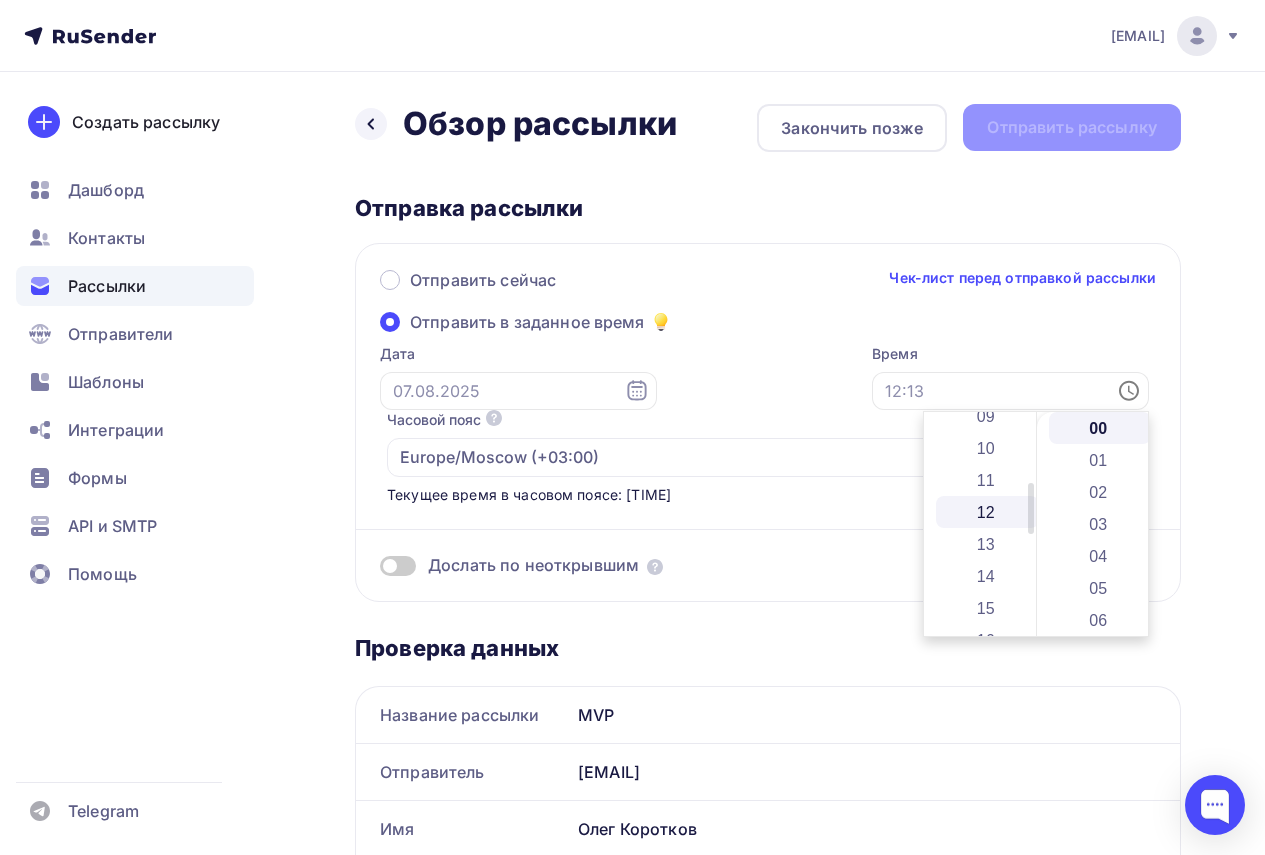 click on "12" at bounding box center (987, 512) 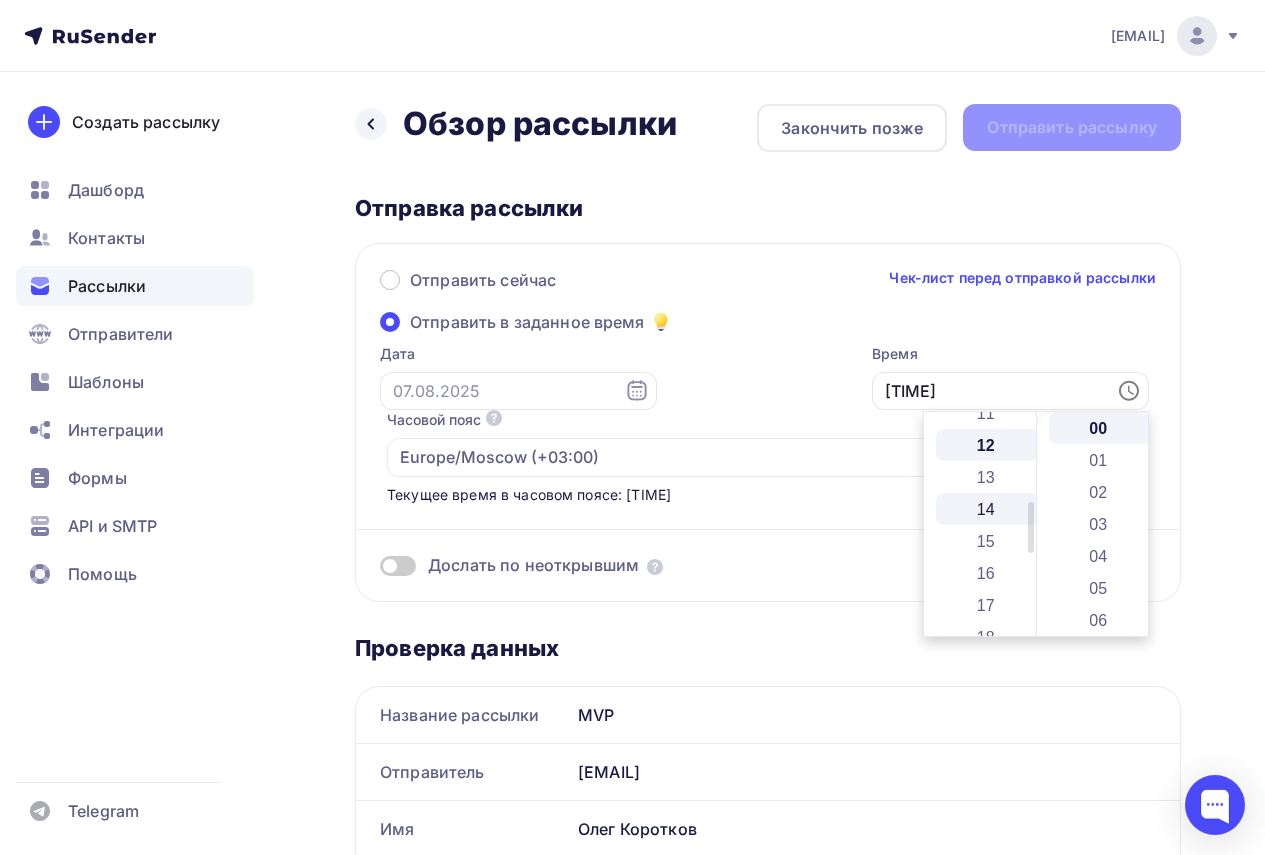 scroll, scrollTop: 384, scrollLeft: 0, axis: vertical 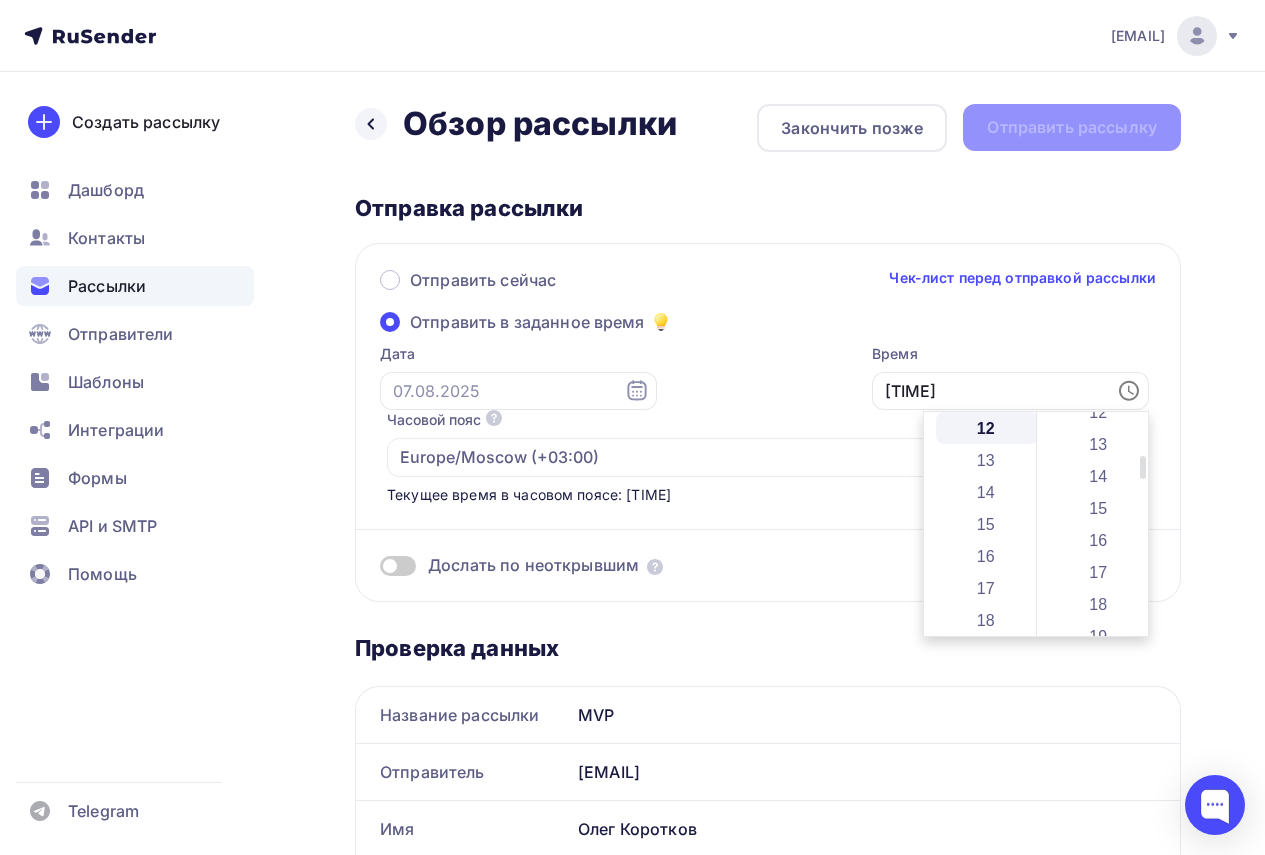 click on "16" at bounding box center (1100, 540) 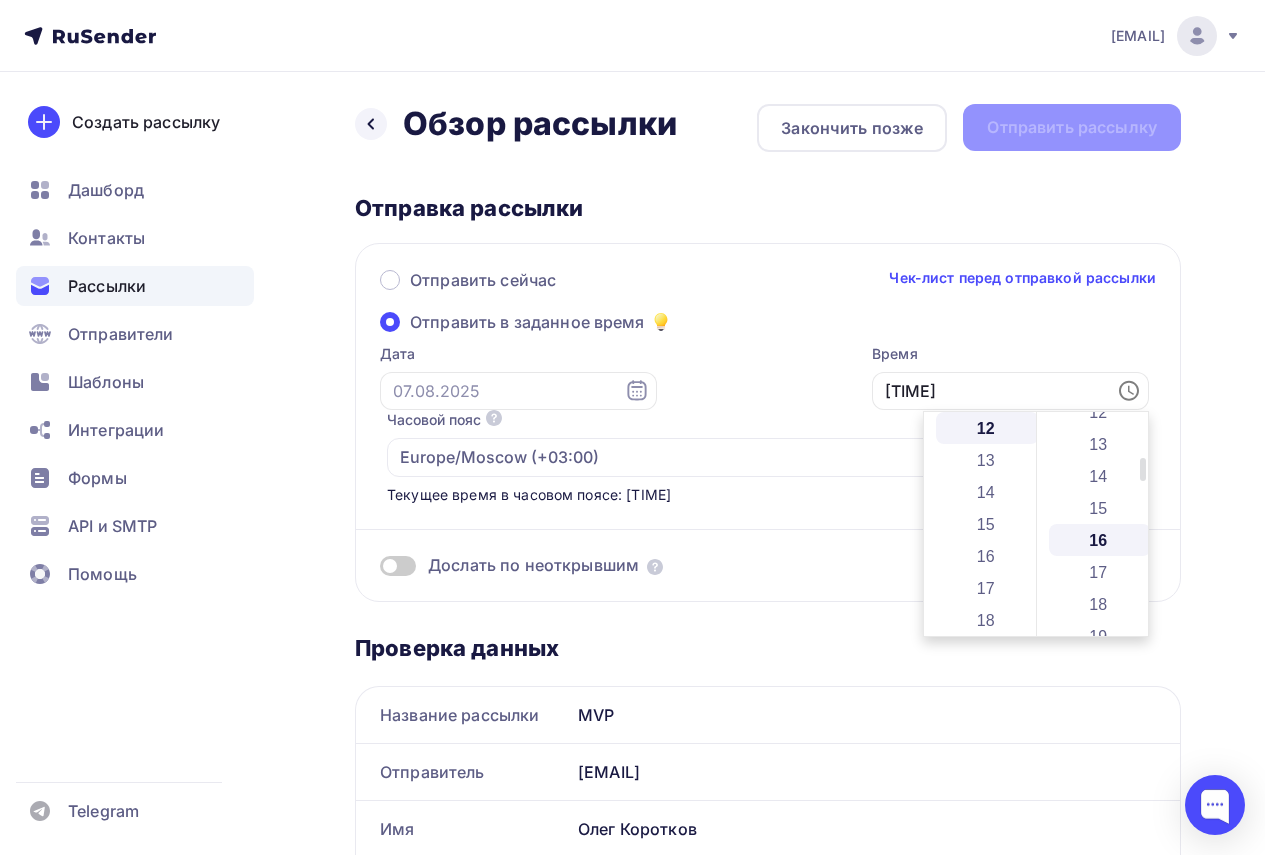 scroll, scrollTop: 512, scrollLeft: 0, axis: vertical 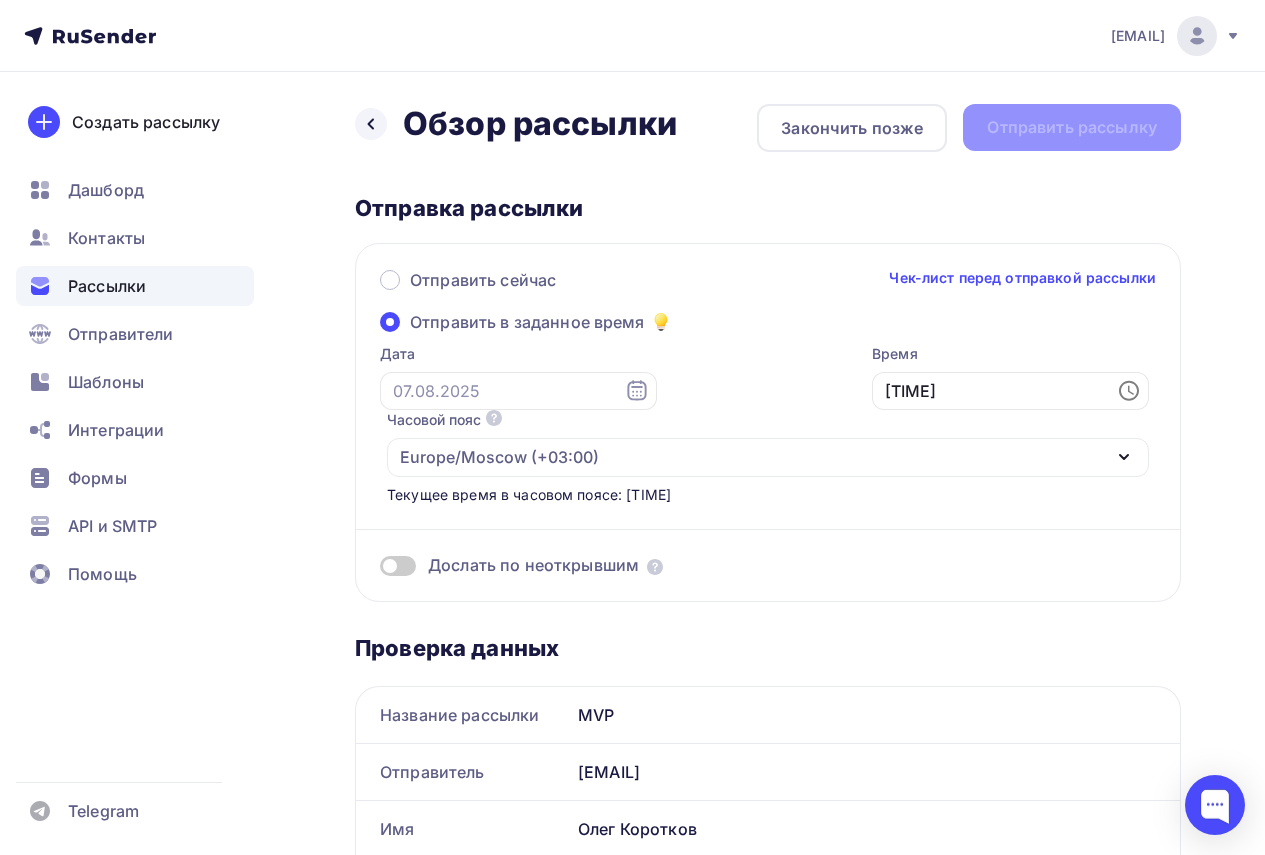 click on "Назад
Обзор рассылки
Обзор рассылки
Закончить позже
Отправить рассылку
Отправка рассылки
Отправить сейчас             Чек-лист перед отправкой рассылки    Отправить в заданное время                                                                                                     Дата     Время   12:16
Часовой пояс
По умолчанию используется часовой пояс из настроек вашего акаунта
Europe/Moscow (+03:00)
Africa/Abidjan (+00:00)           Africa/Accra (+00:00)           Africa/Addis_Ababa (+03:00)           Africa/Algiers (+01:00)           Africa/Asmara (+03:00)           Africa/Asmera (+03:00)" at bounding box center (632, 1032) 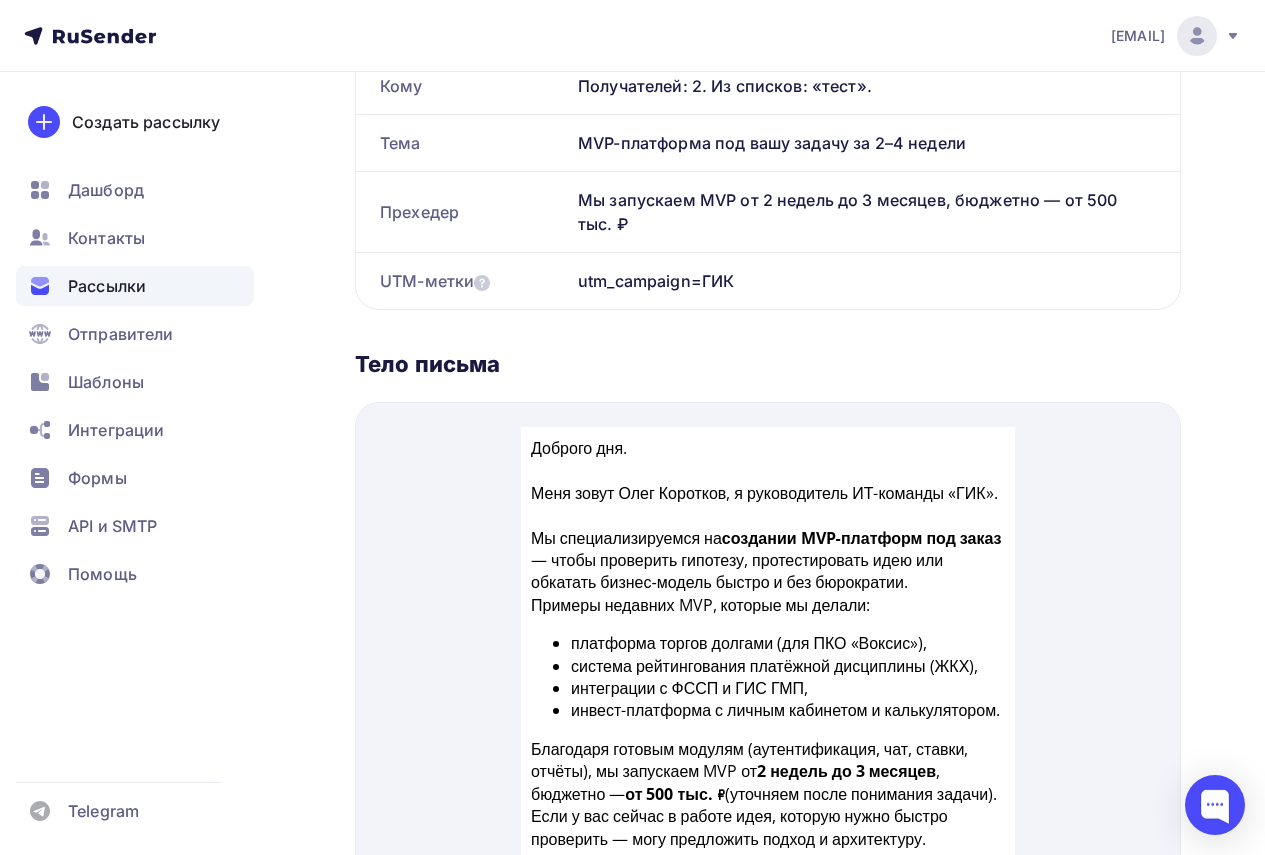 scroll, scrollTop: 236, scrollLeft: 0, axis: vertical 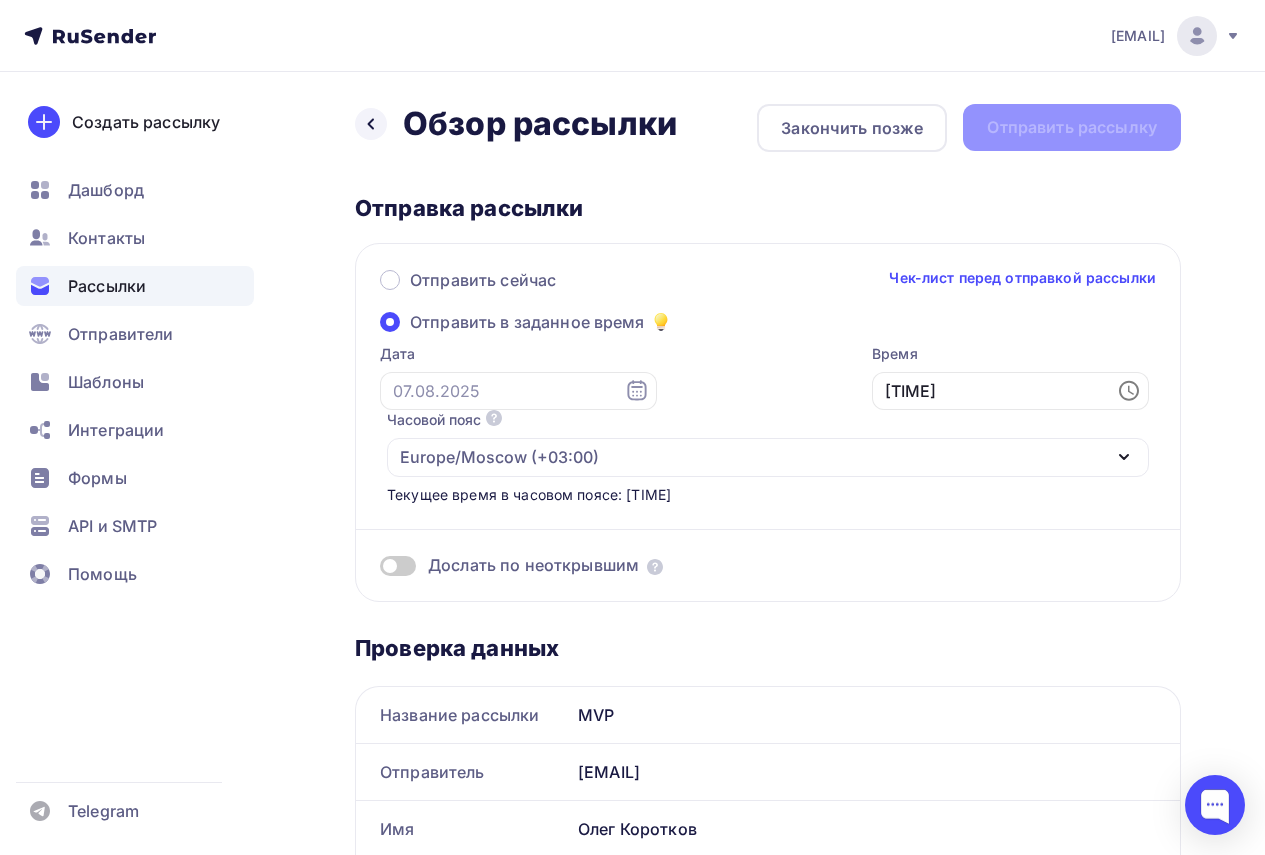 click on "Чек-лист перед отправкой рассылки" at bounding box center (1022, 278) 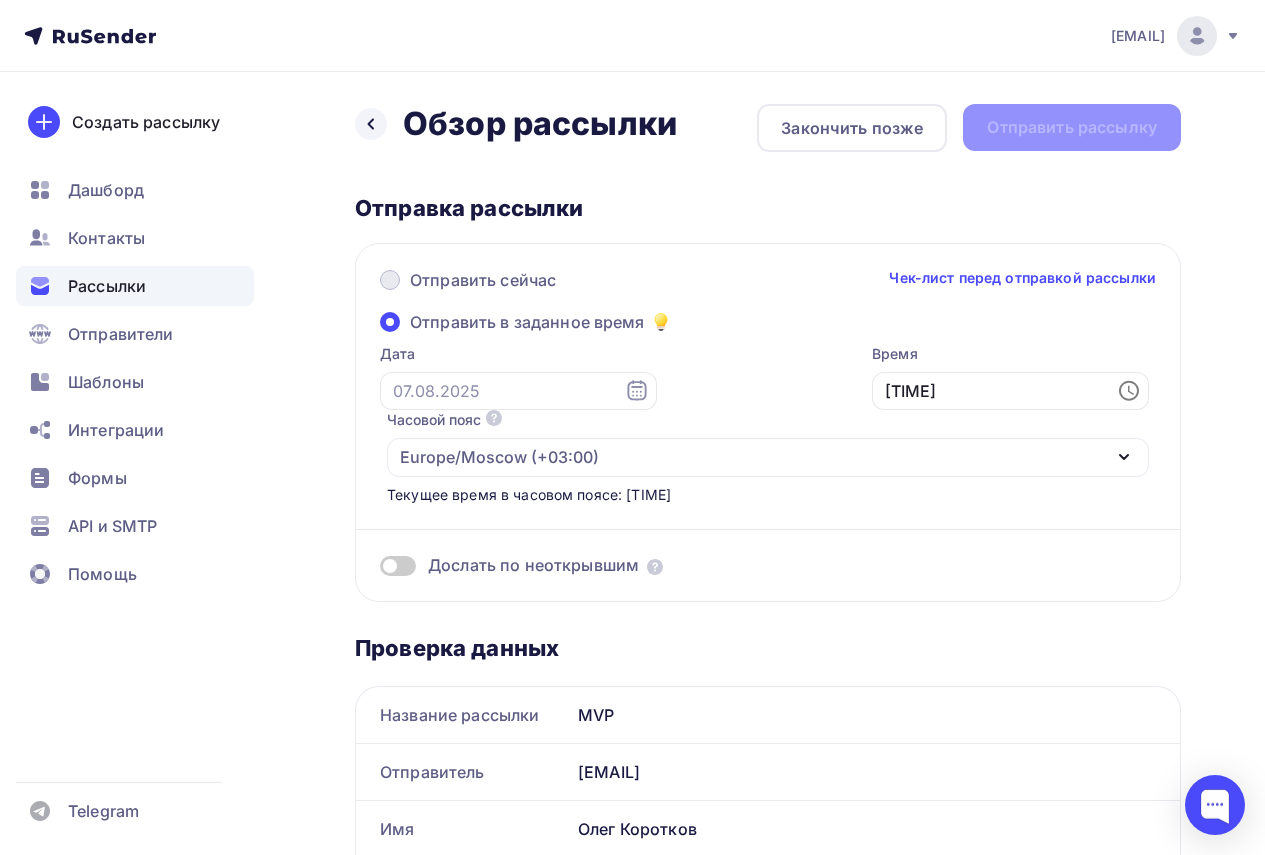 click on "Отправить сейчас" at bounding box center (483, 280) 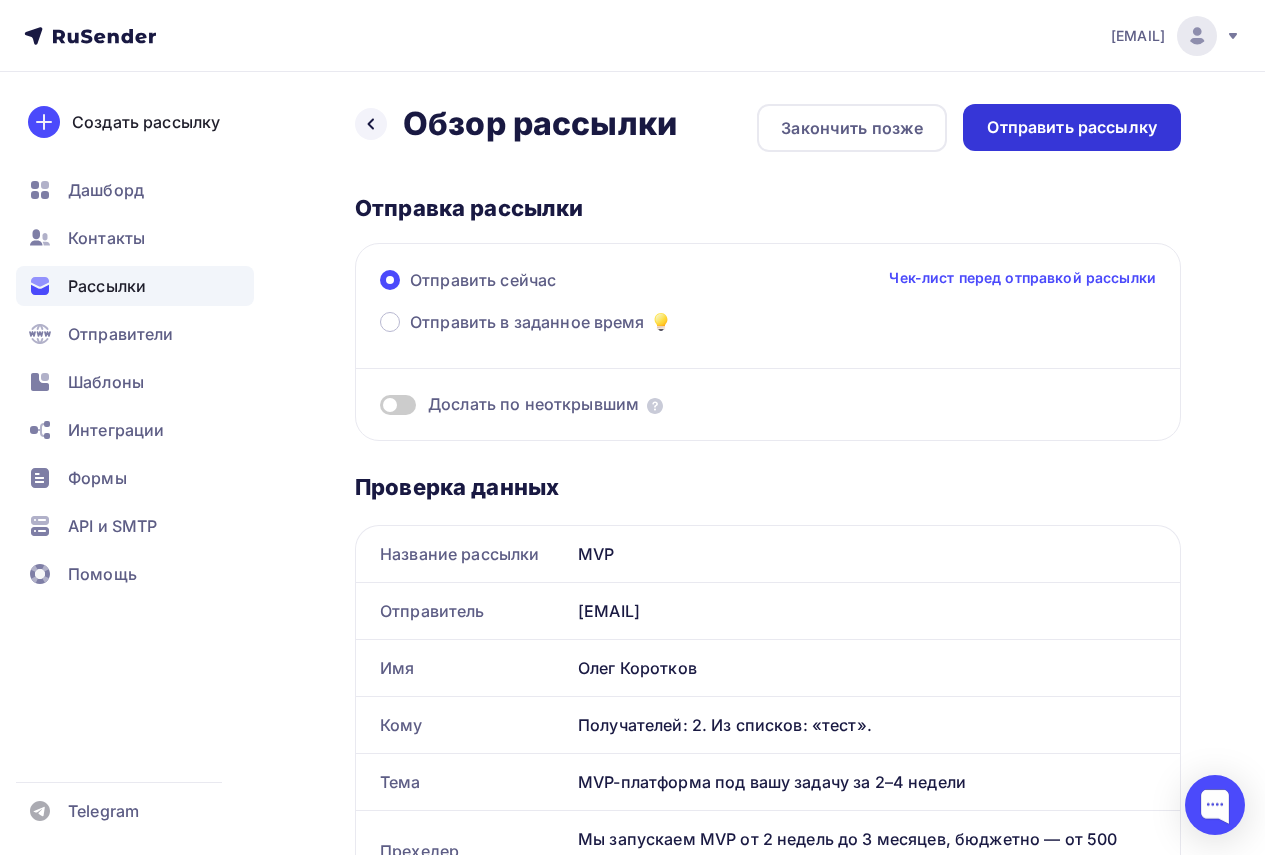 click on "Отправить рассылку" at bounding box center (1072, 127) 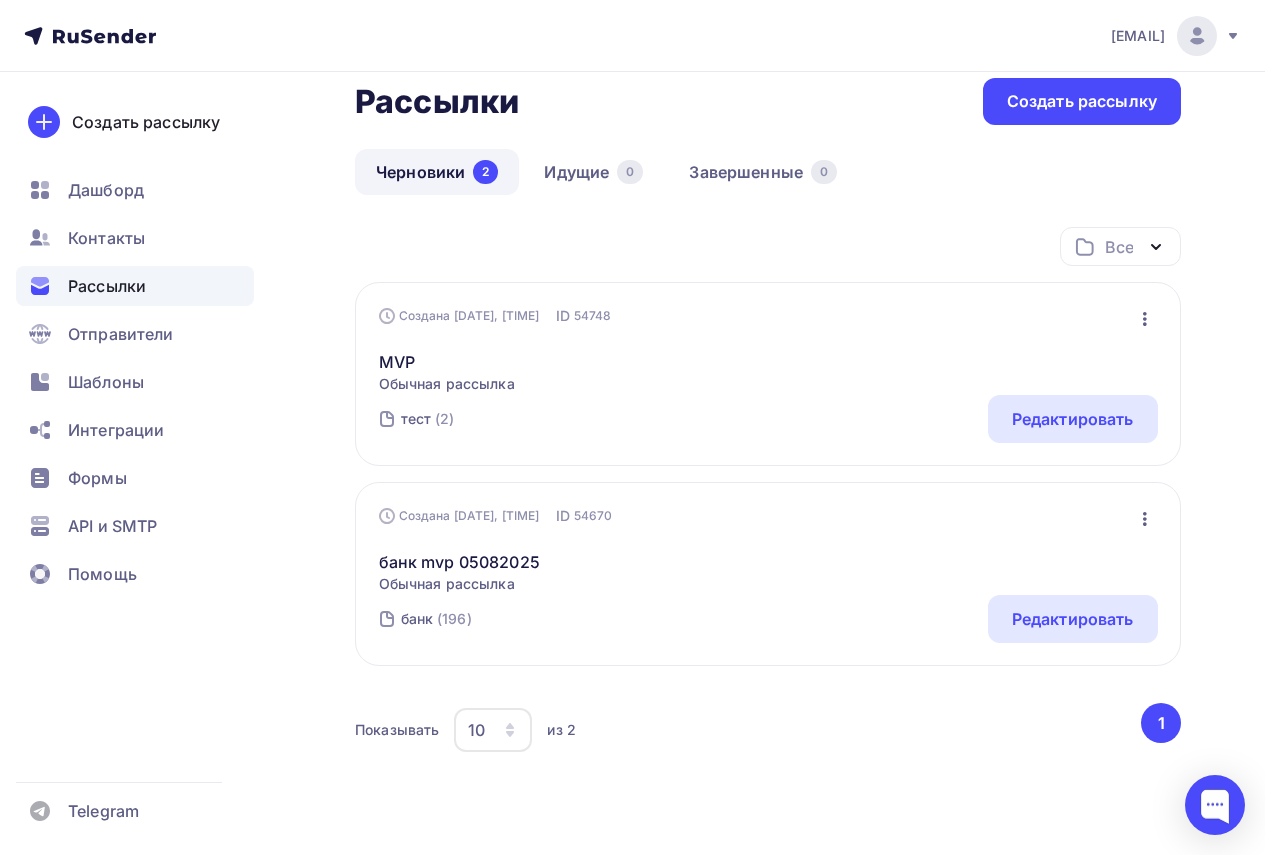 scroll, scrollTop: 0, scrollLeft: 0, axis: both 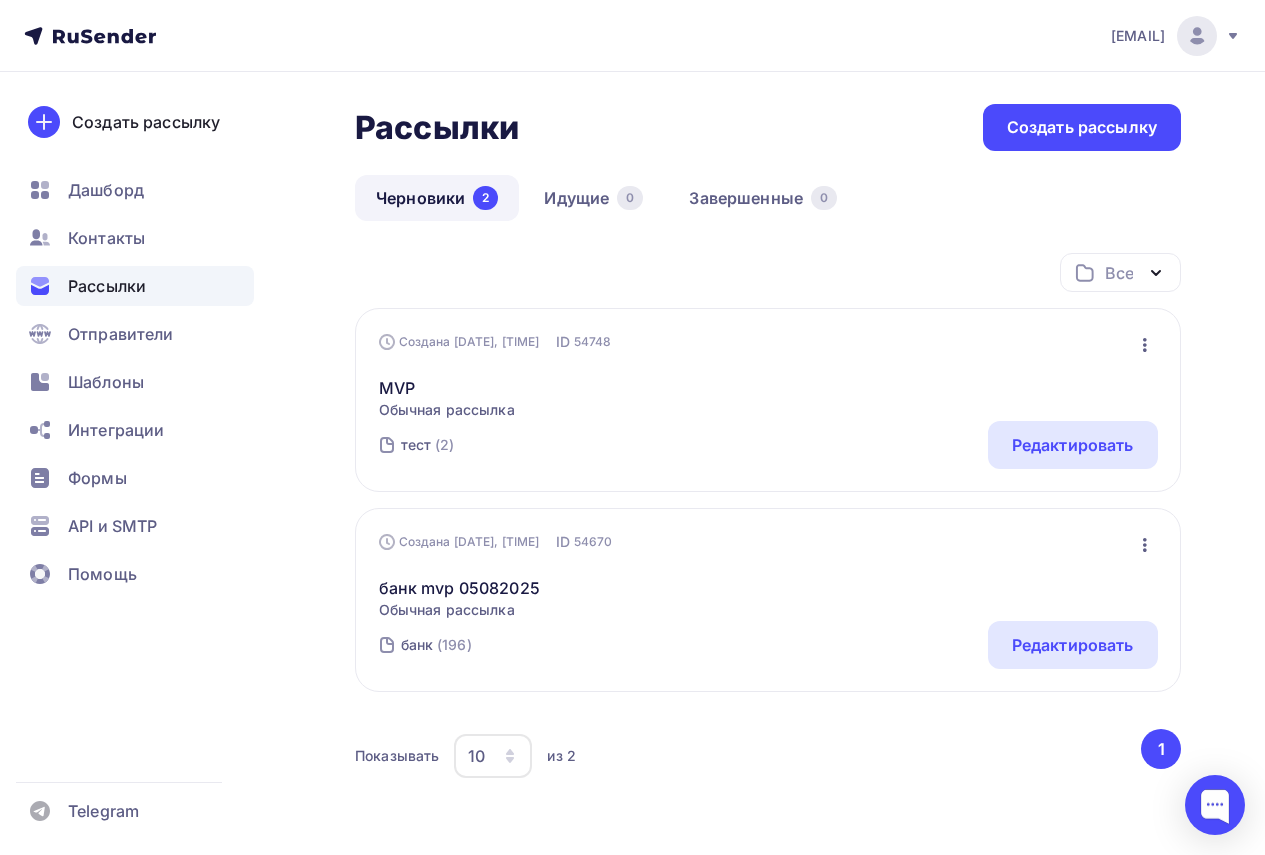 click on "1" at bounding box center [1161, 749] 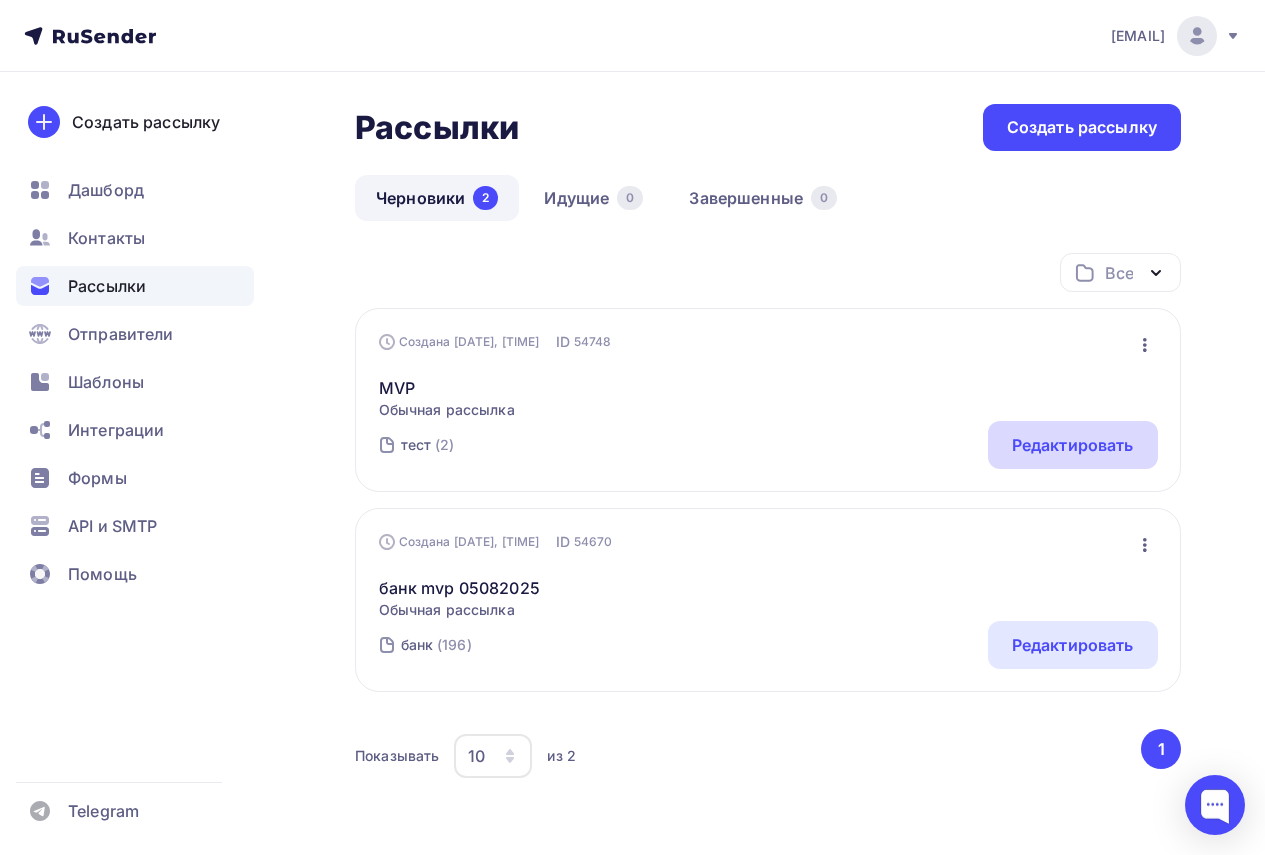 click on "Редактировать" at bounding box center [1073, 445] 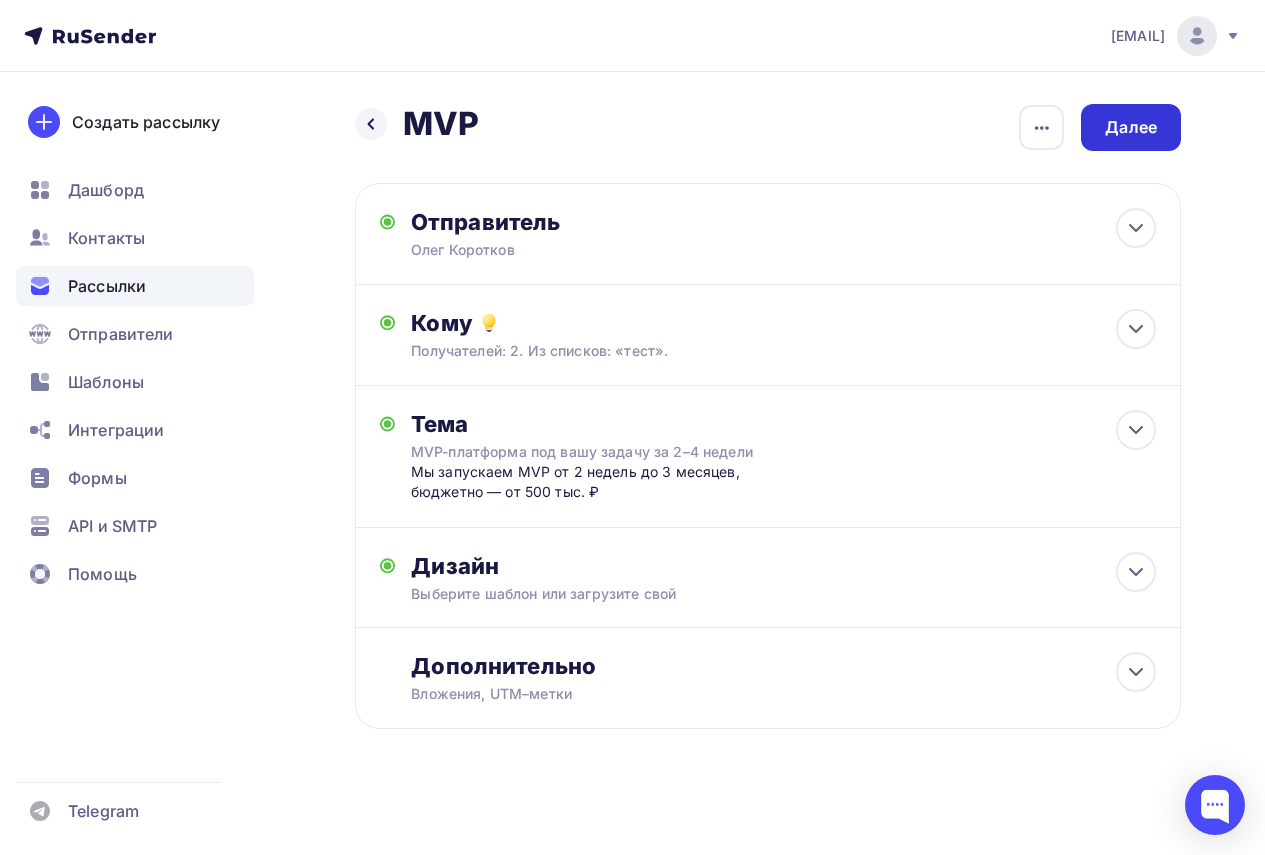 click on "Далее" at bounding box center (1131, 127) 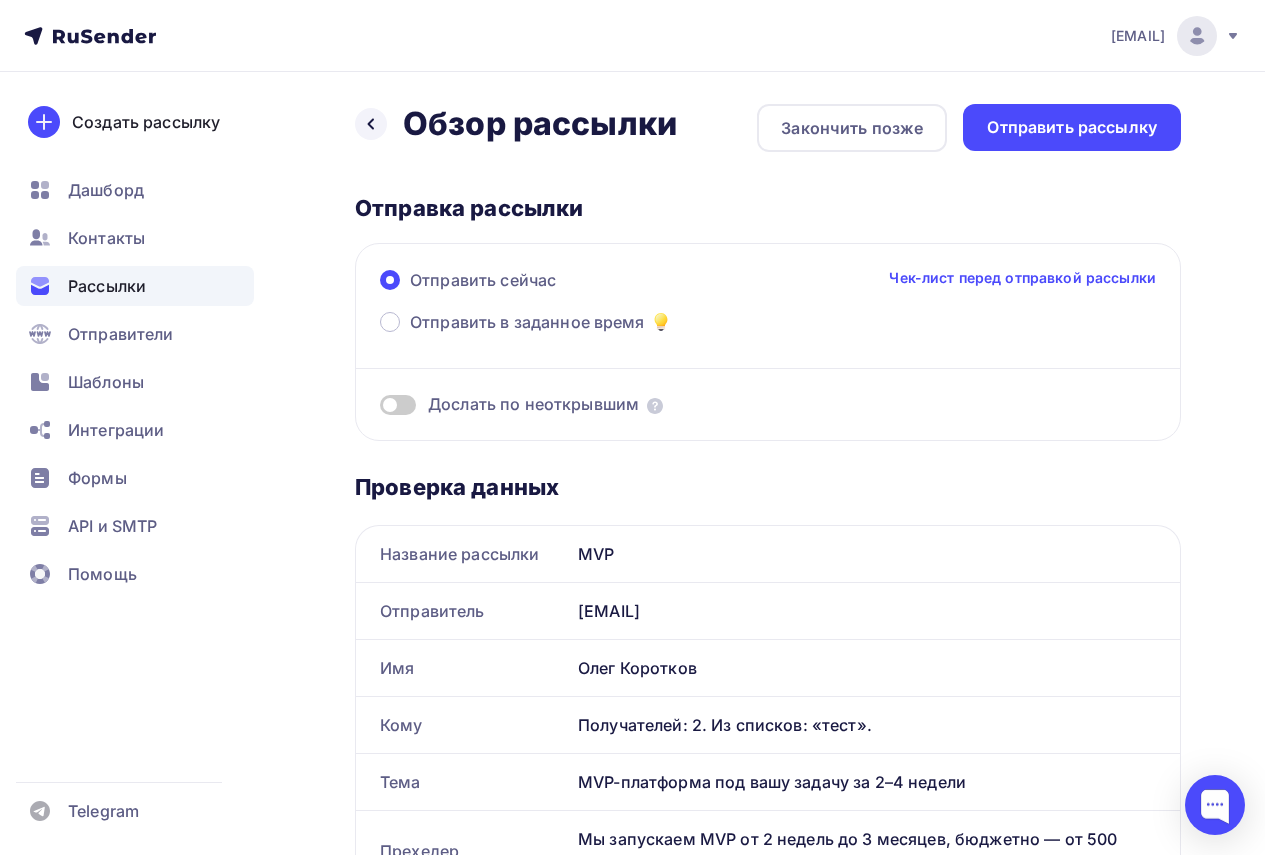 scroll, scrollTop: 0, scrollLeft: 0, axis: both 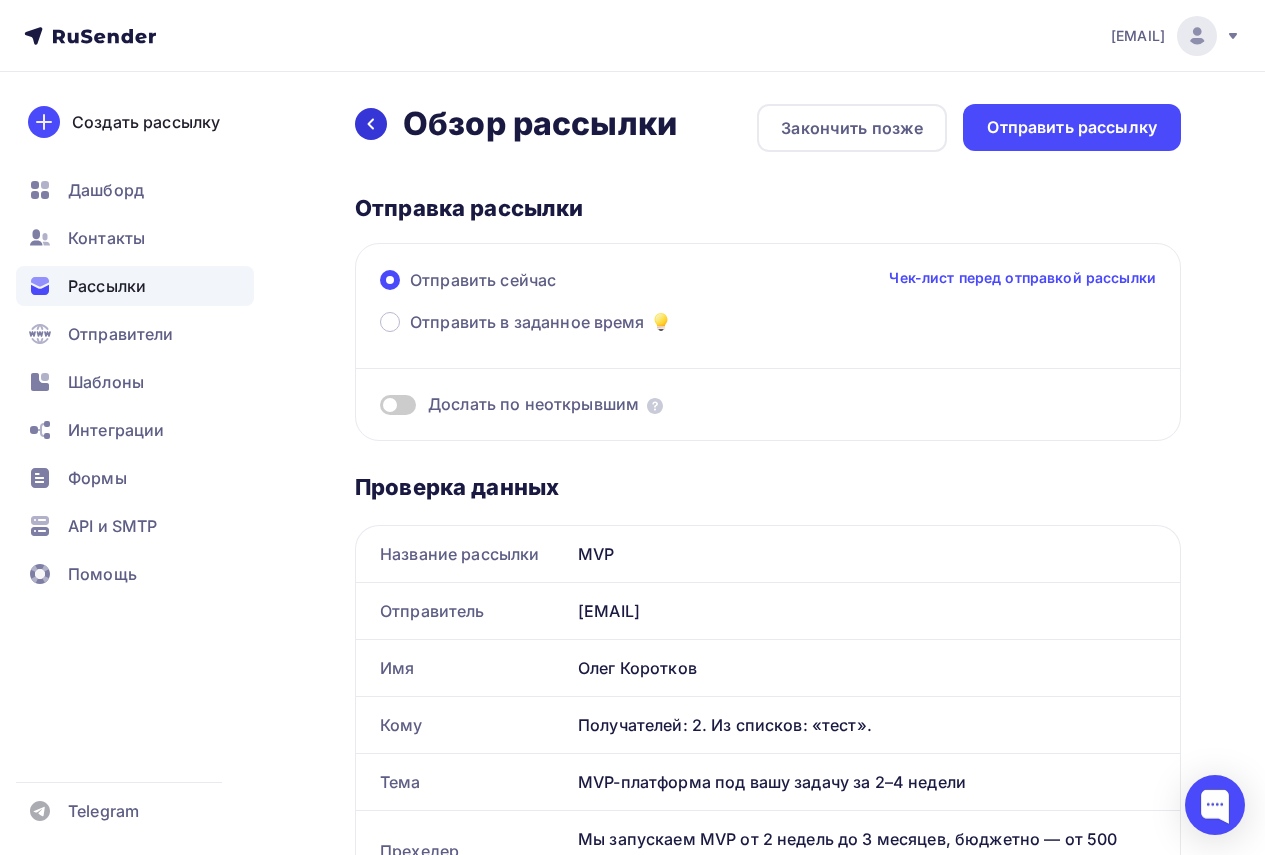 click 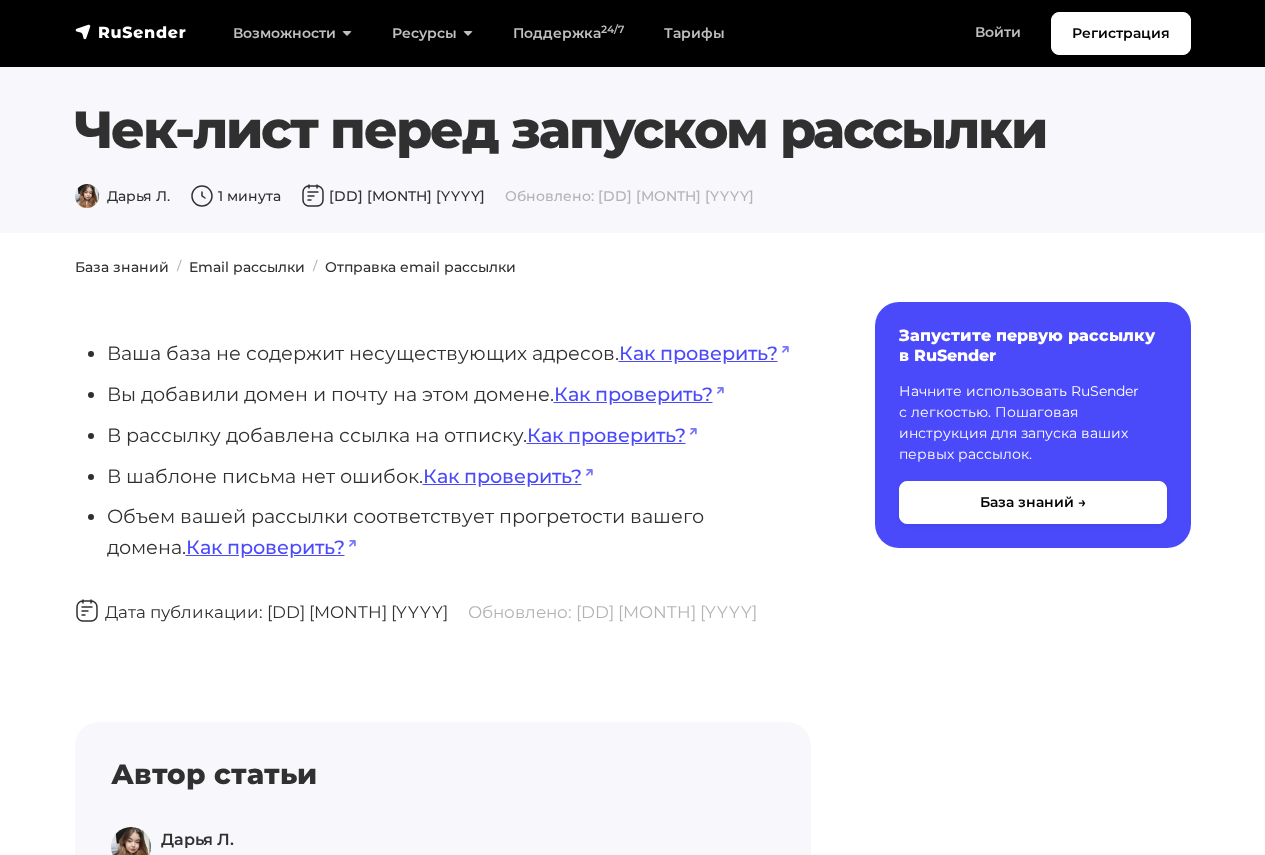 scroll, scrollTop: 0, scrollLeft: 0, axis: both 